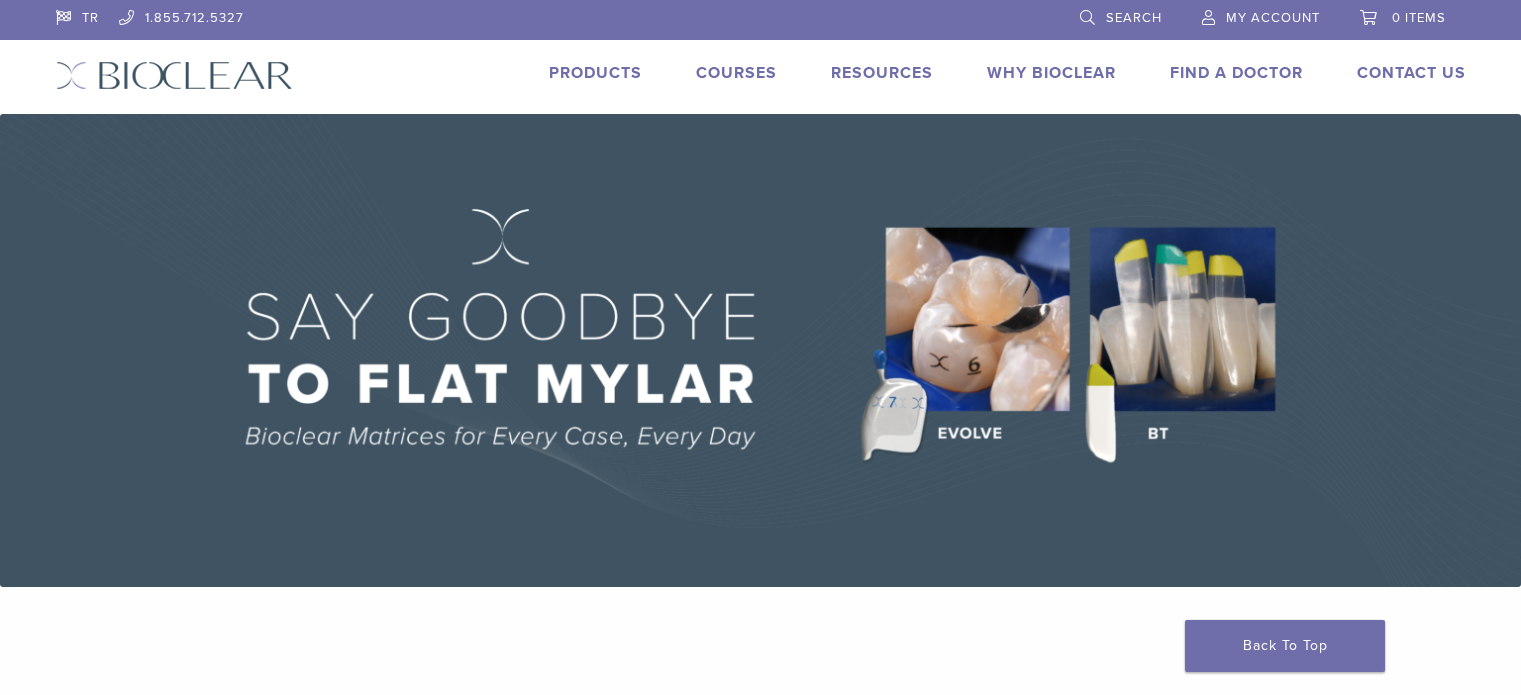 scroll, scrollTop: 0, scrollLeft: 0, axis: both 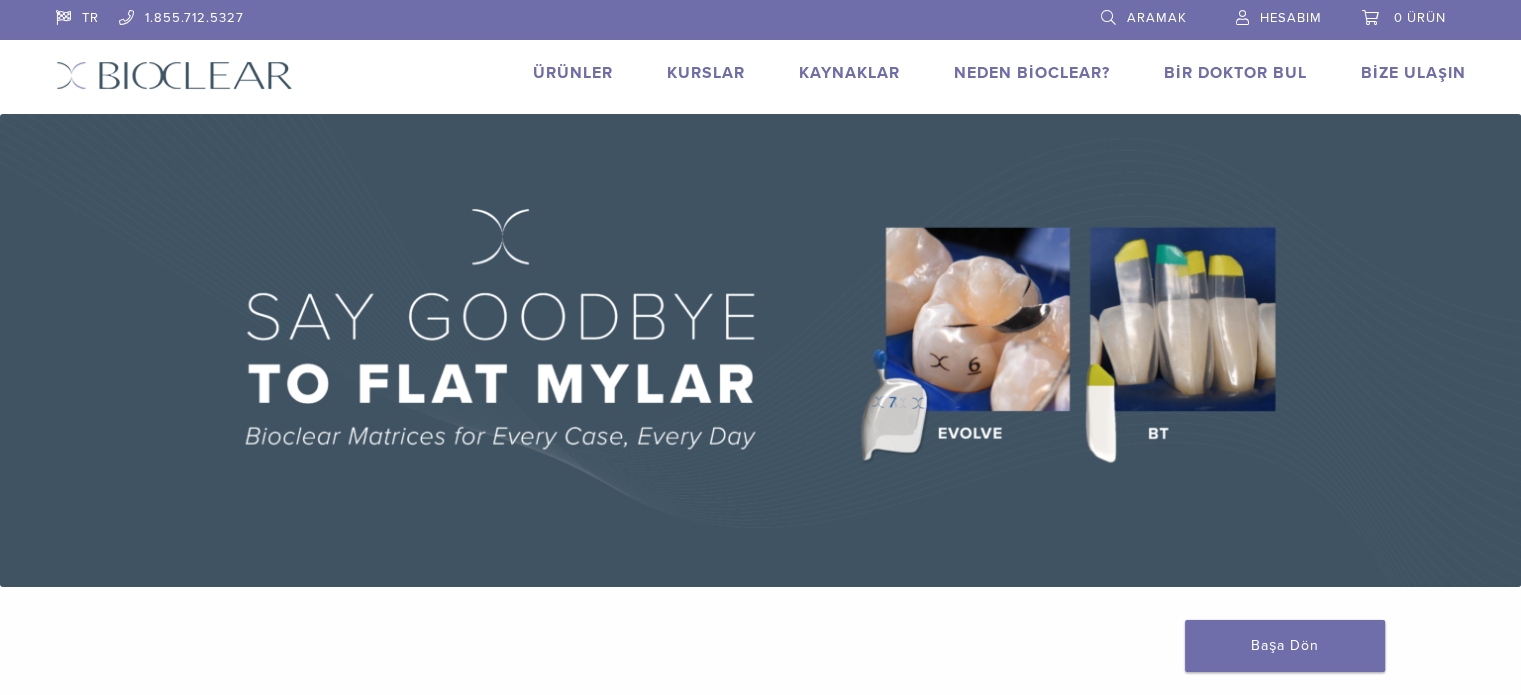 click on "Ürünler" at bounding box center (573, 73) 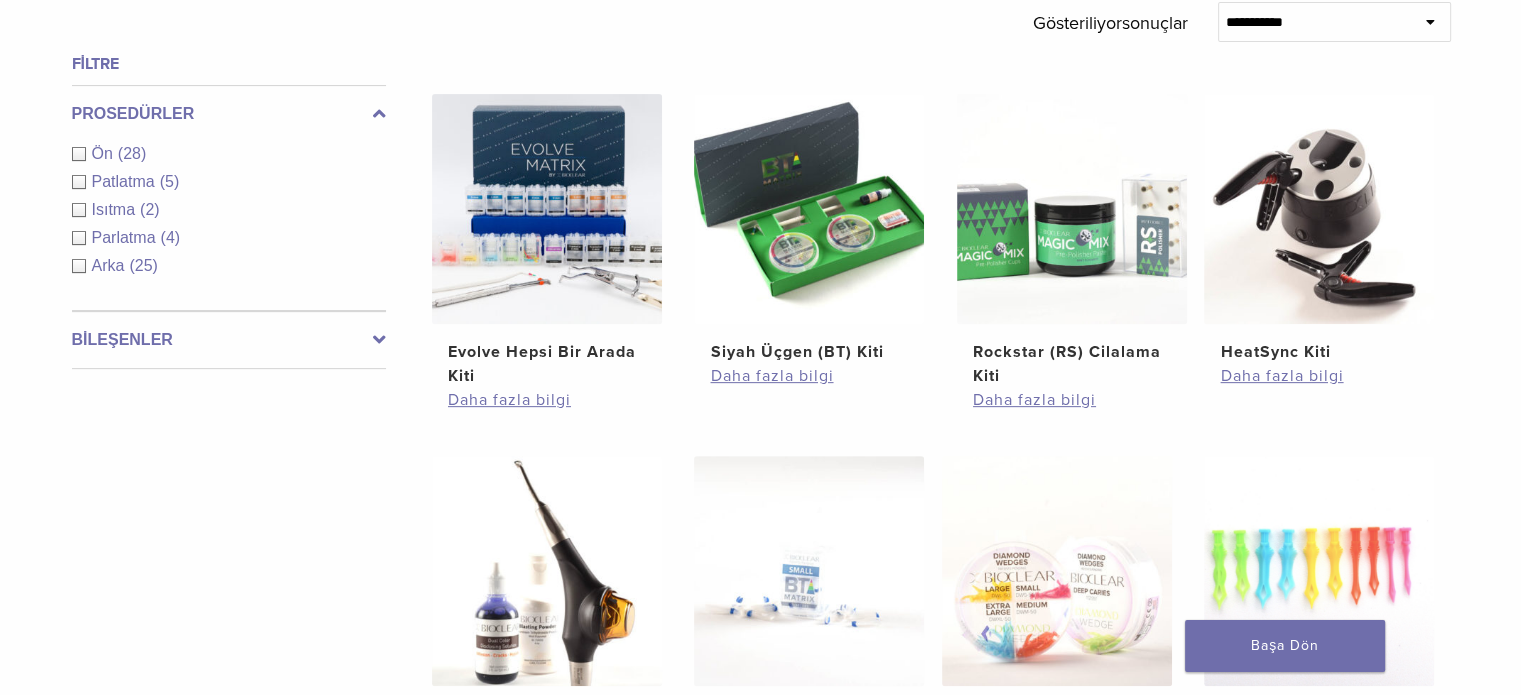 scroll, scrollTop: 749, scrollLeft: 0, axis: vertical 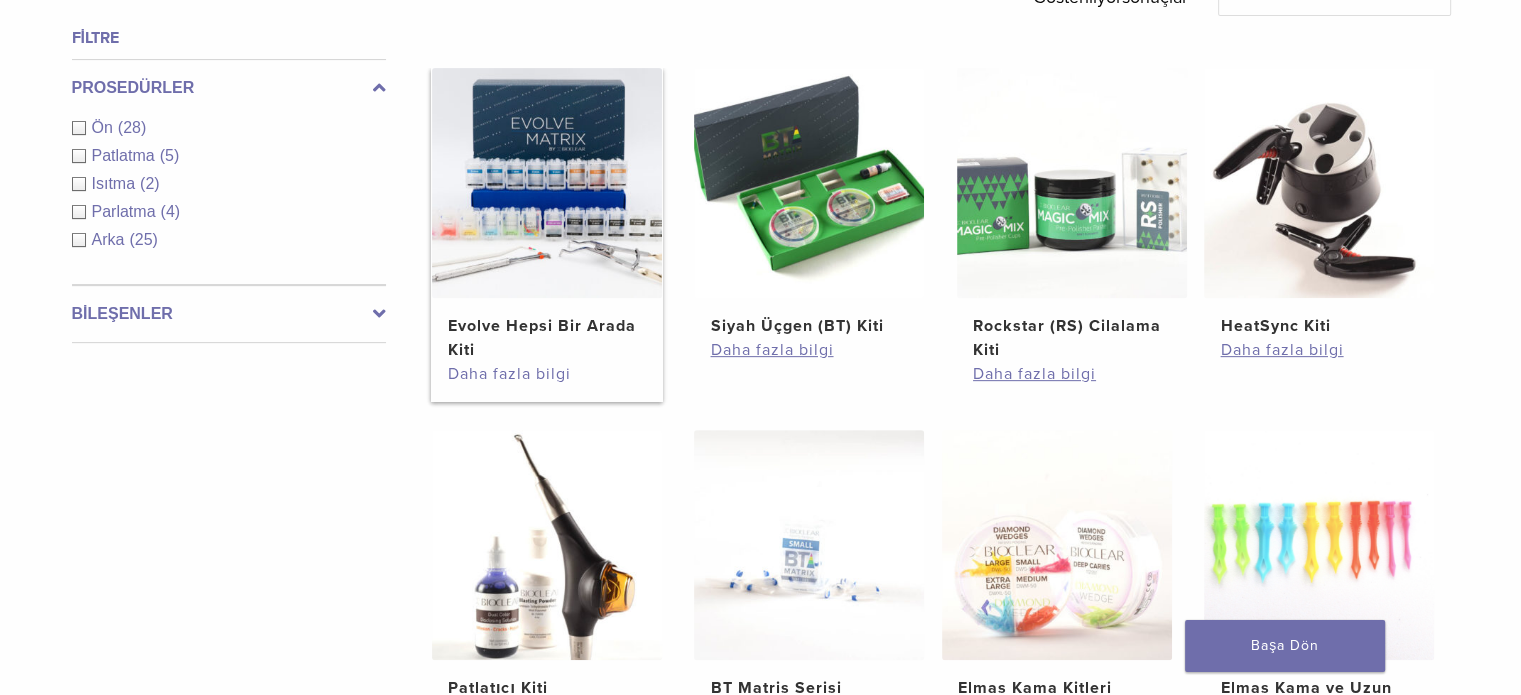 click on "Daha fazla bilgi" at bounding box center [509, 374] 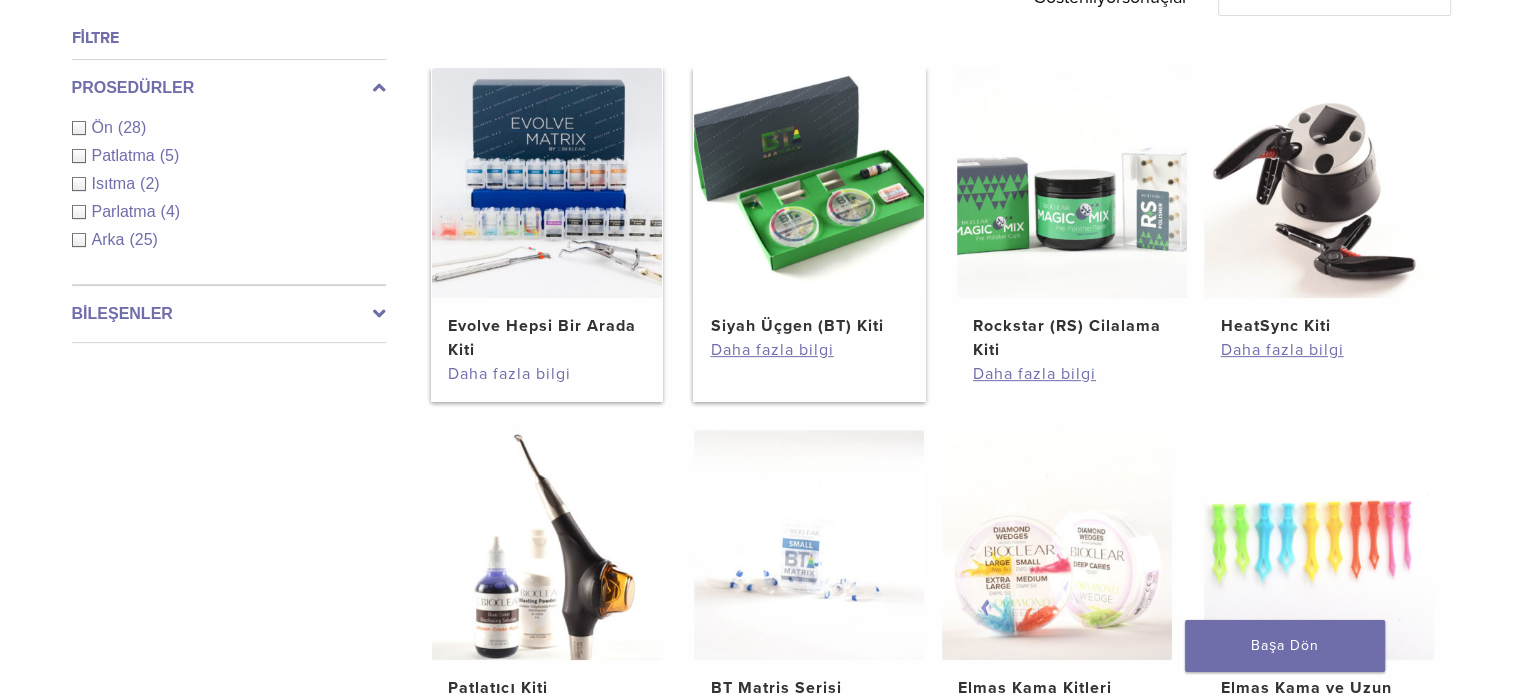 click at bounding box center (809, 183) 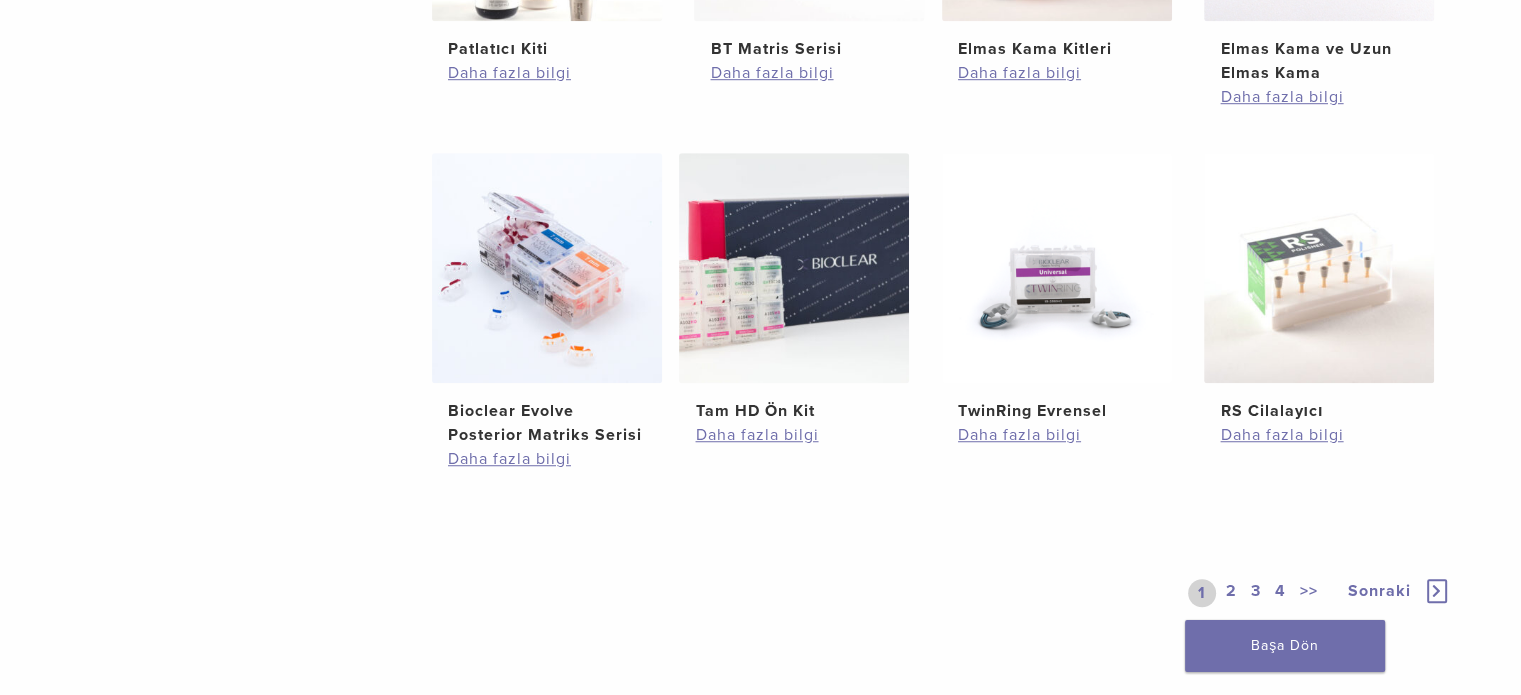 scroll, scrollTop: 1429, scrollLeft: 0, axis: vertical 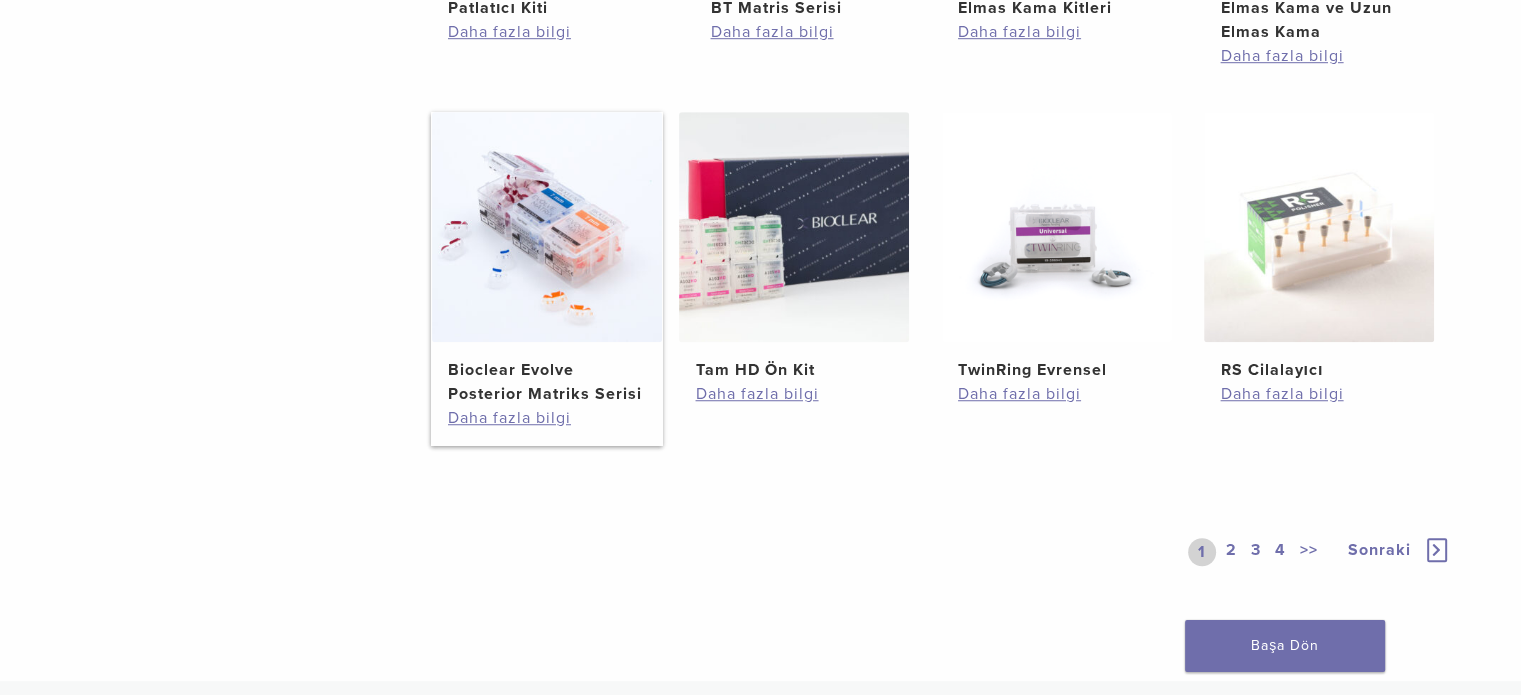 click at bounding box center (547, 227) 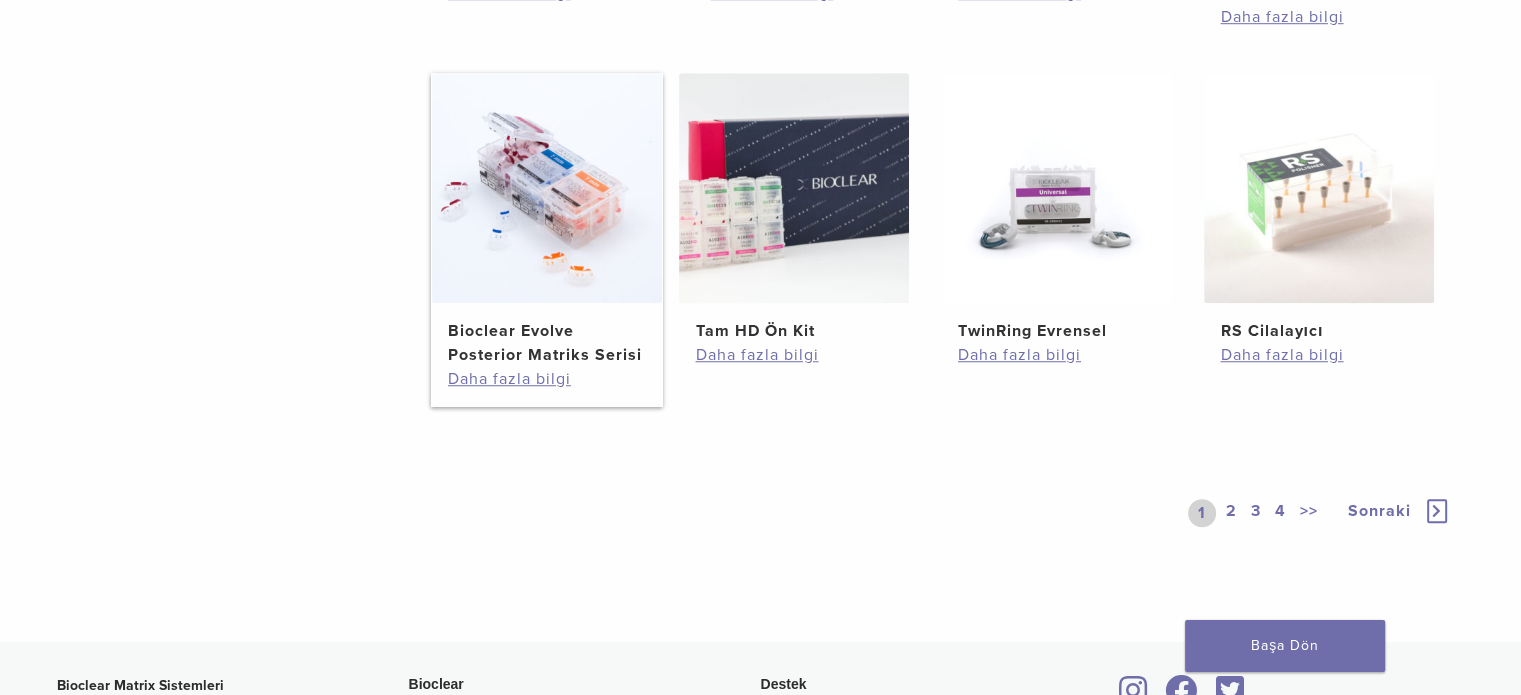scroll, scrollTop: 1469, scrollLeft: 0, axis: vertical 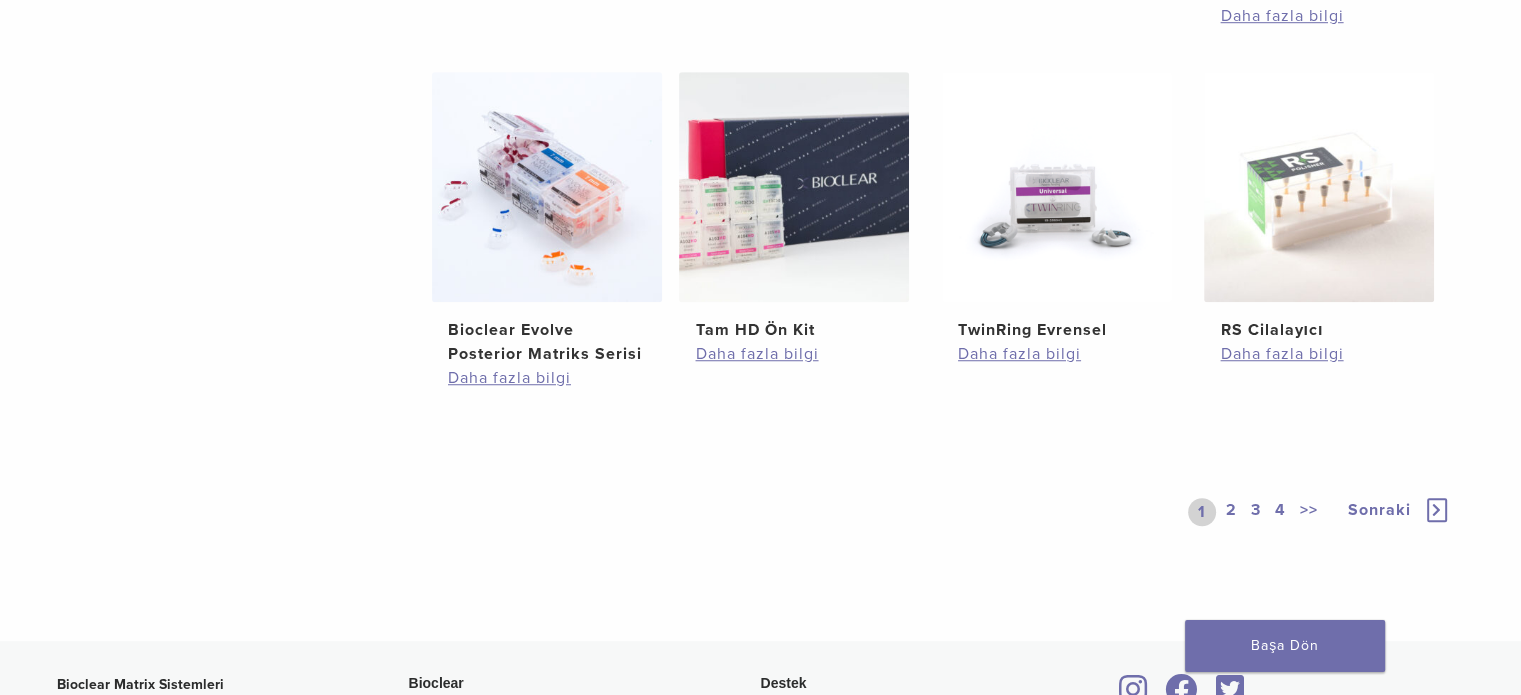 click on "Sonraki" at bounding box center [1389, 512] 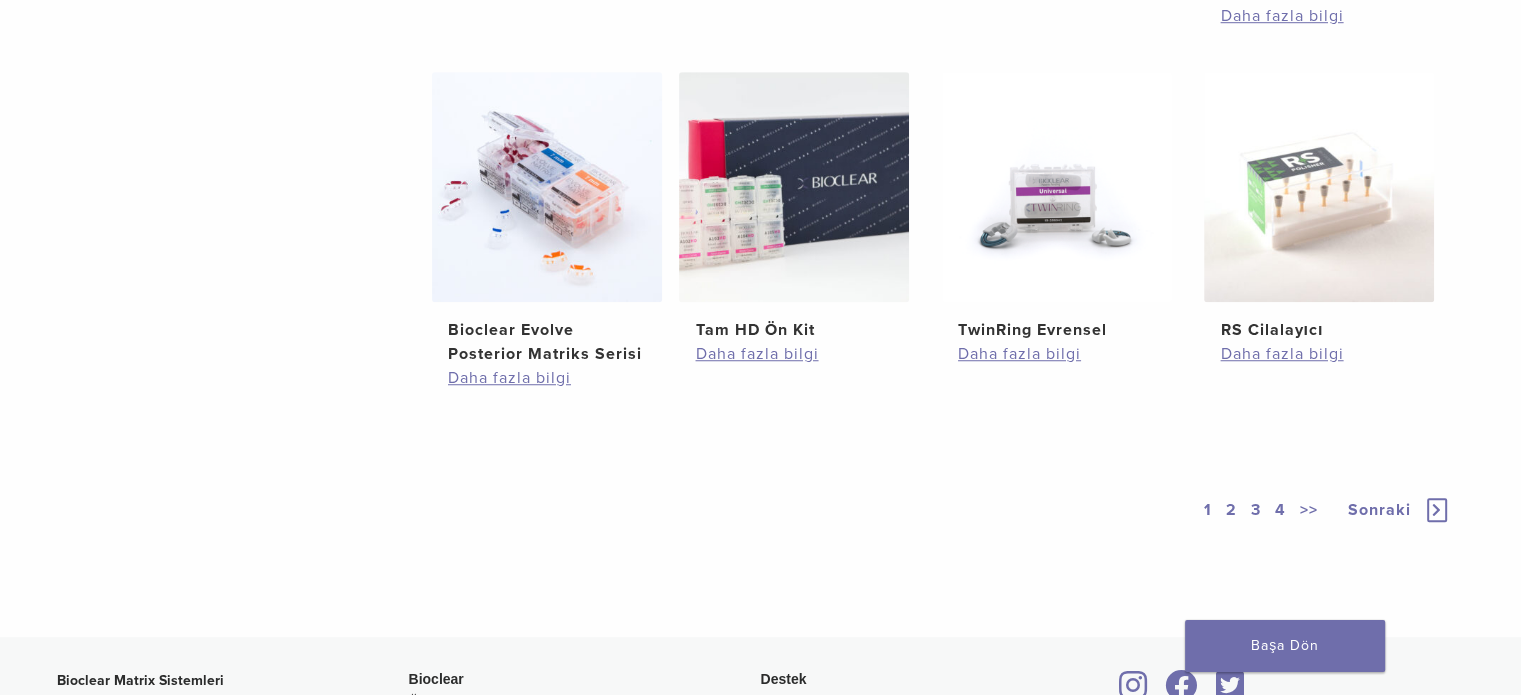 click on "Sonraki" at bounding box center (1379, 510) 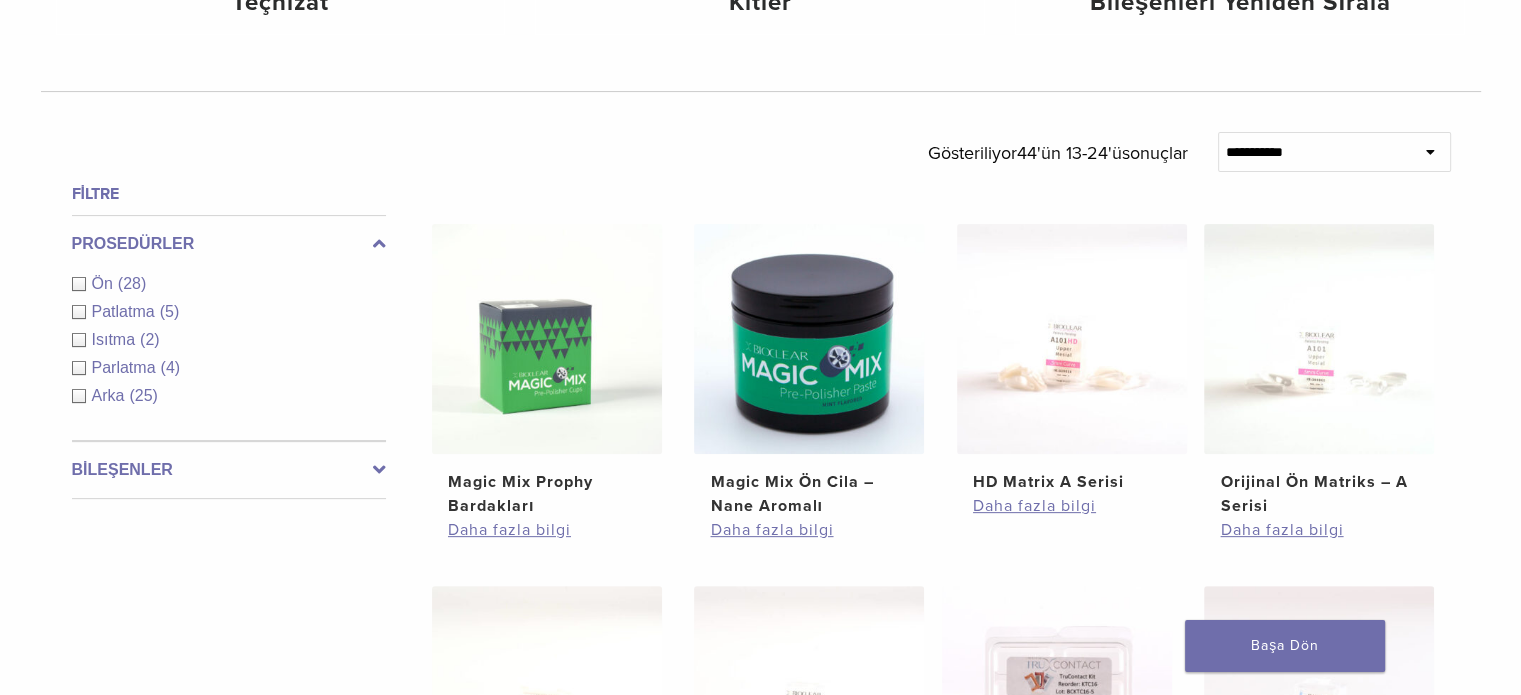 scroll, scrollTop: 549, scrollLeft: 0, axis: vertical 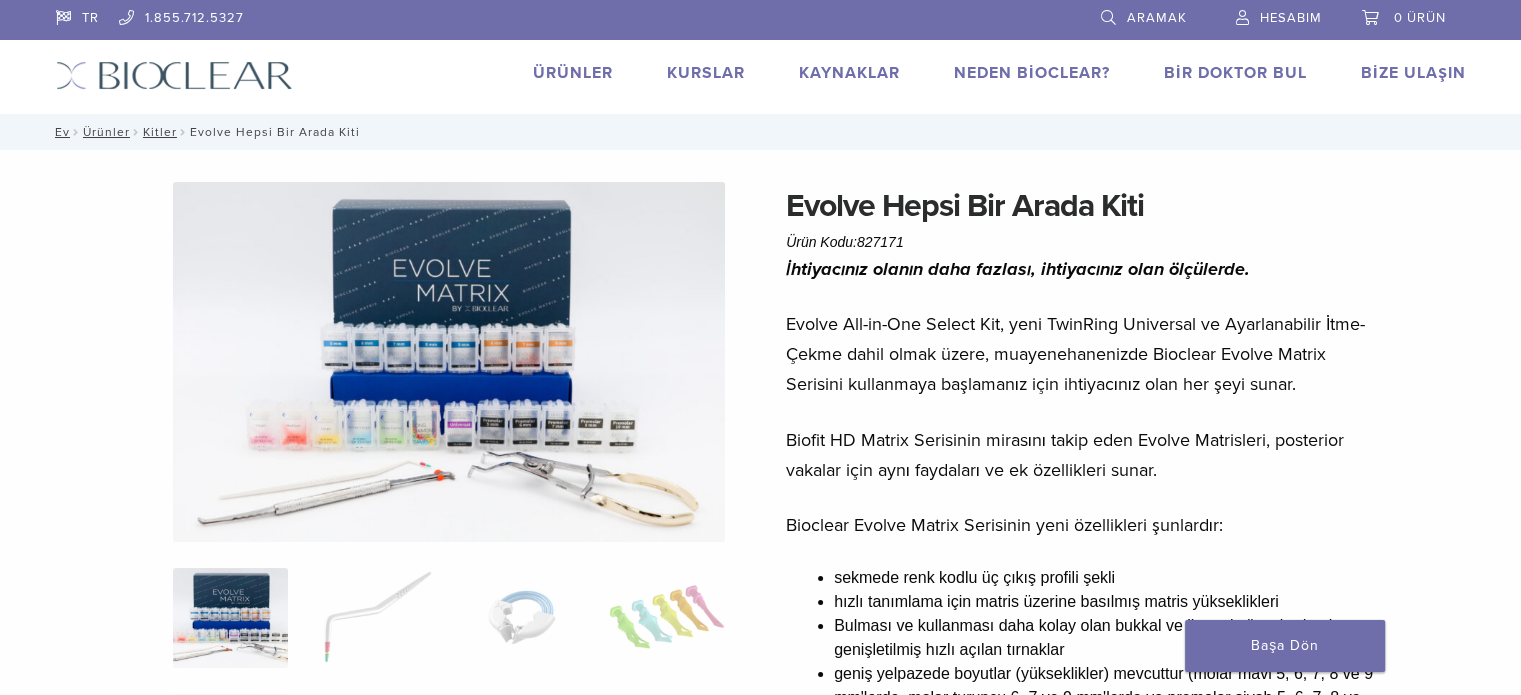 click at bounding box center (449, 362) 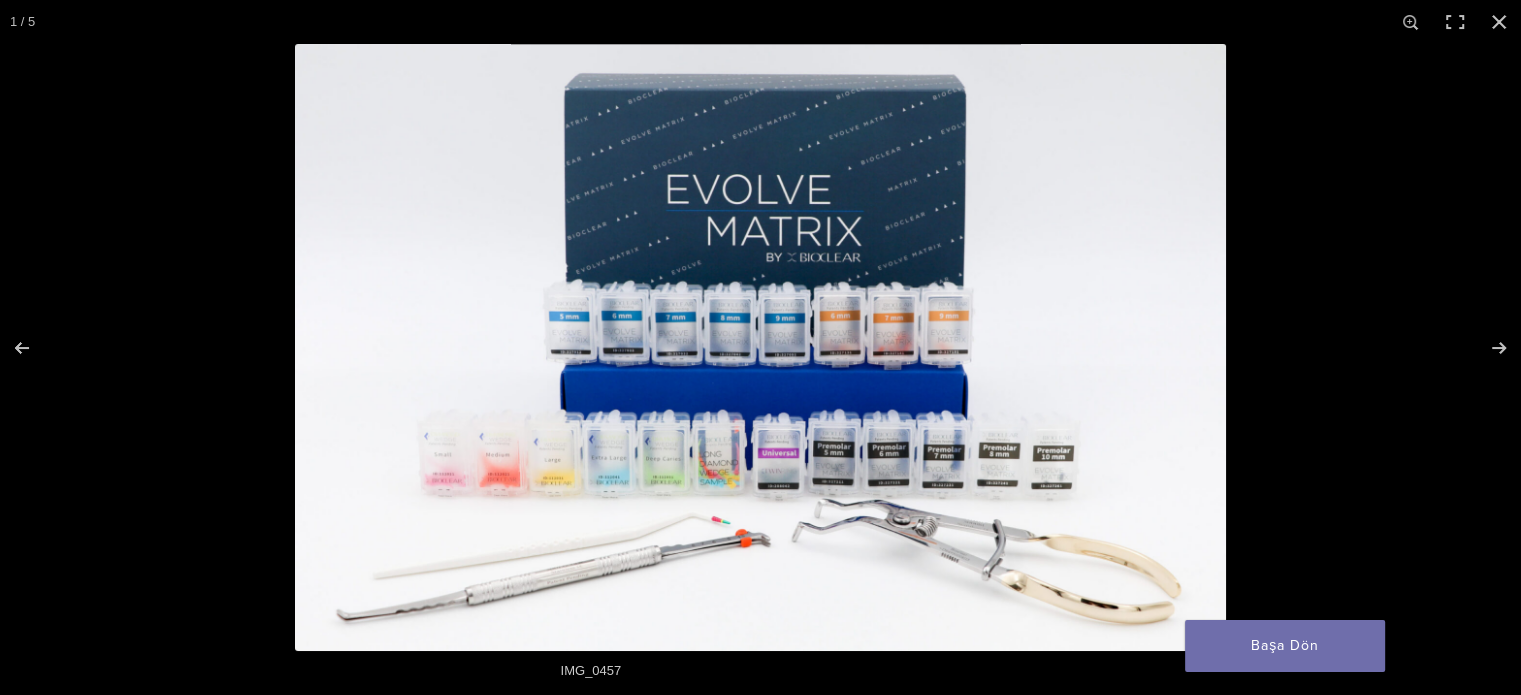 click at bounding box center (760, 347) 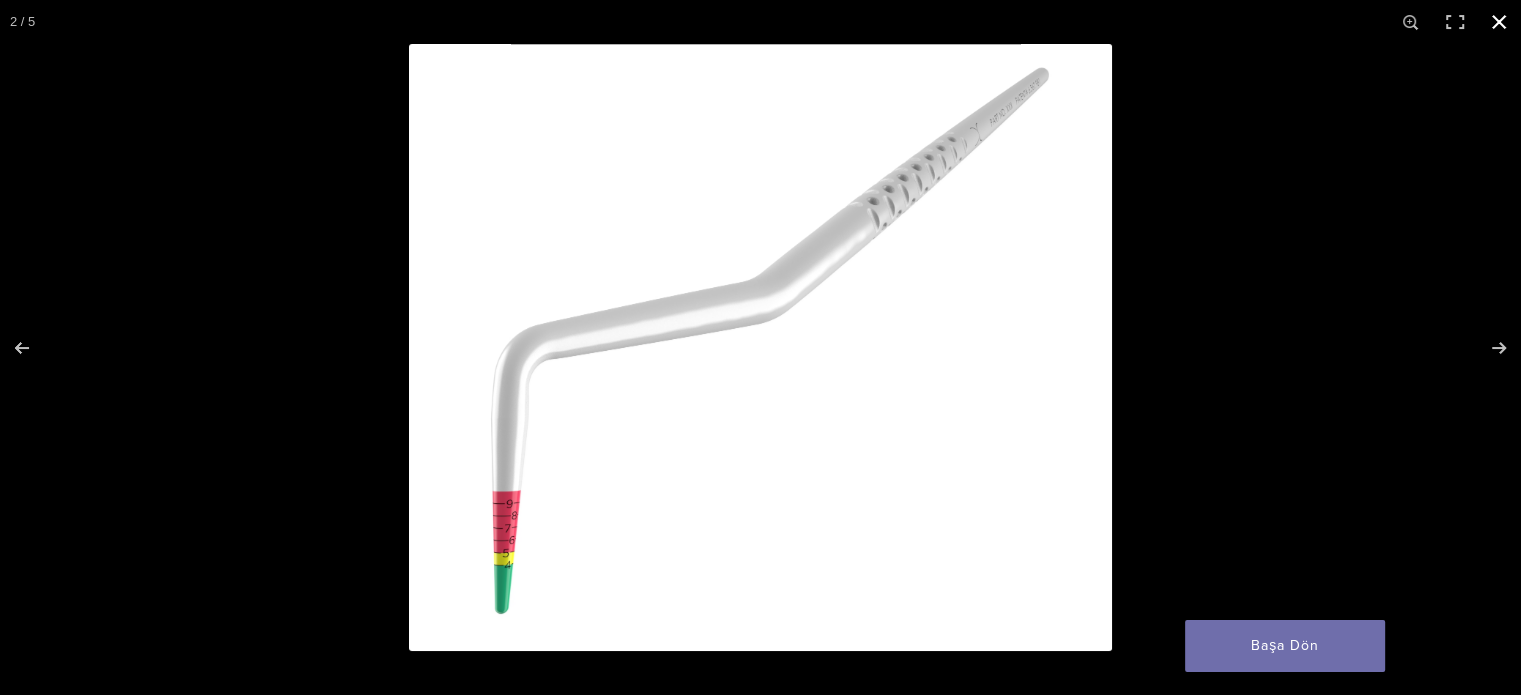 click at bounding box center [1499, 22] 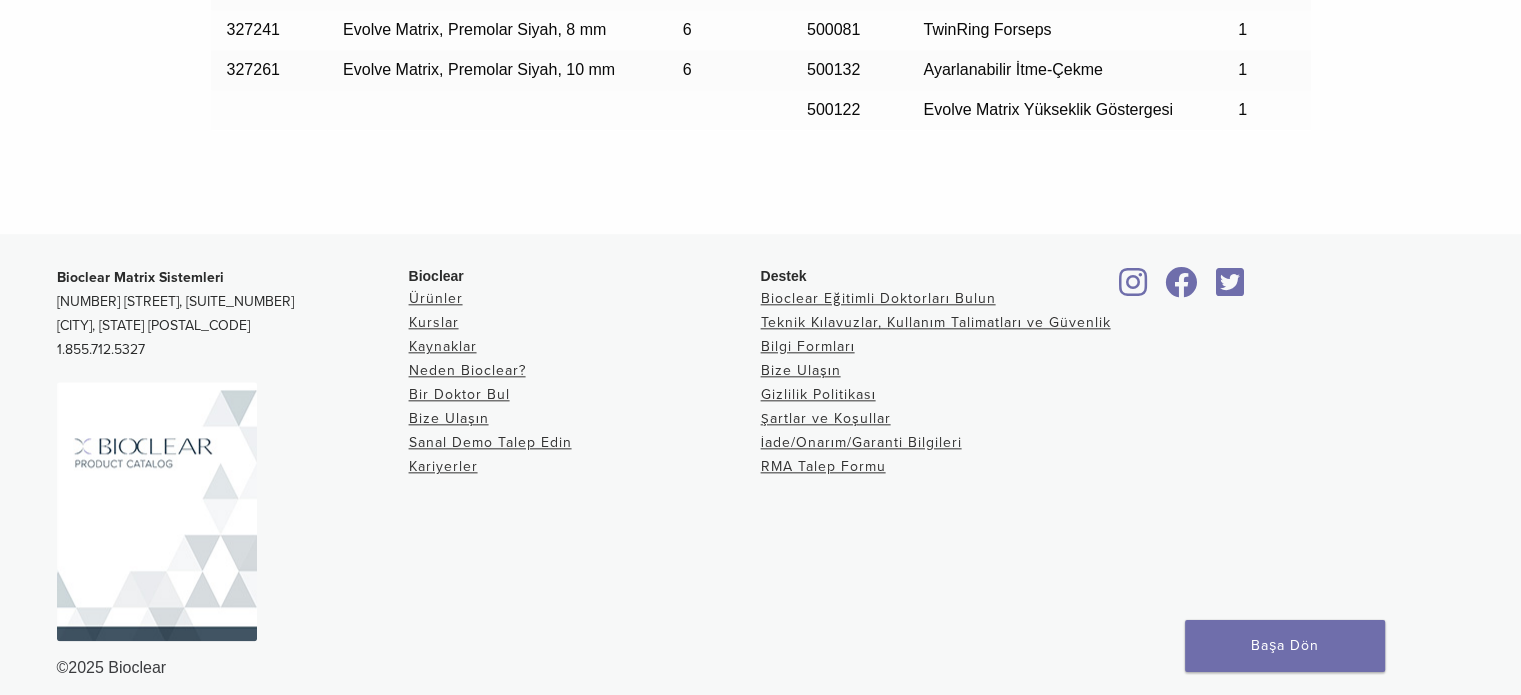 scroll, scrollTop: 2161, scrollLeft: 0, axis: vertical 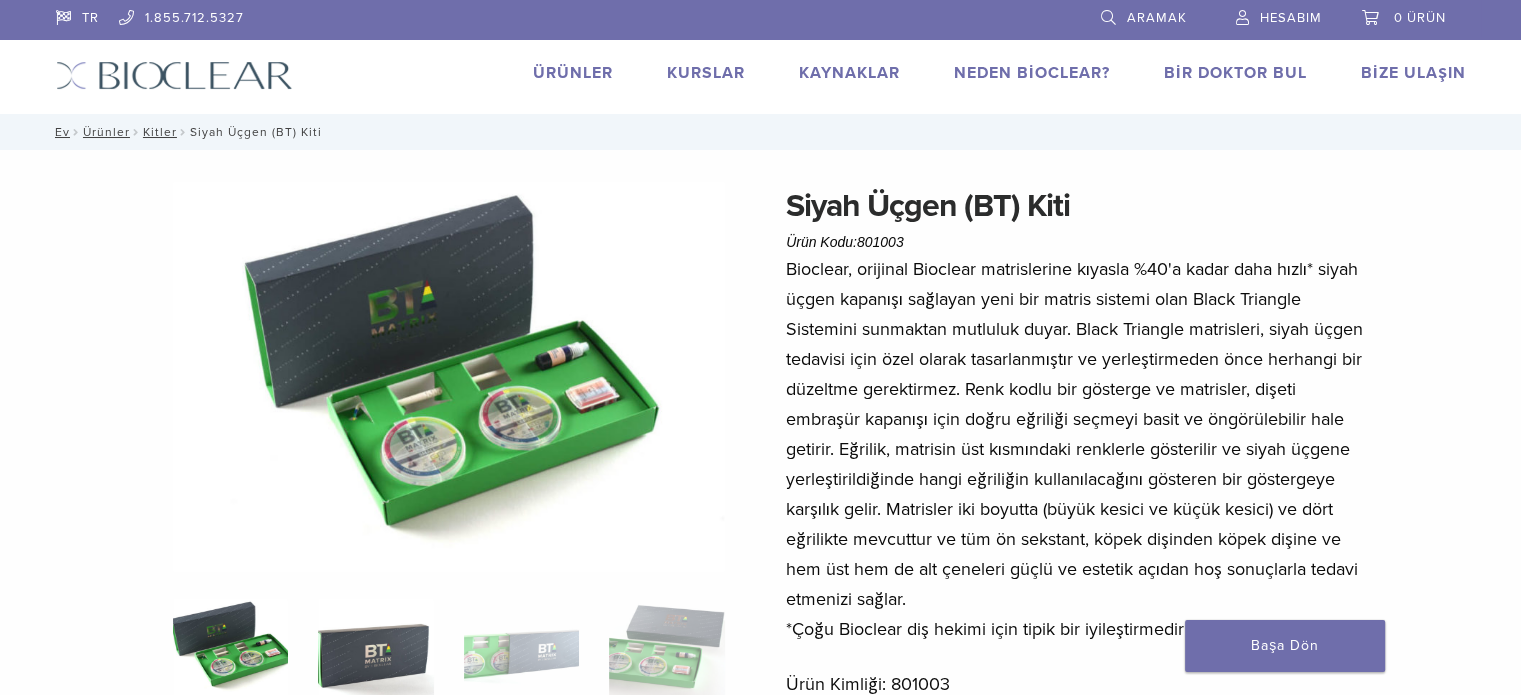 click at bounding box center [375, 648] 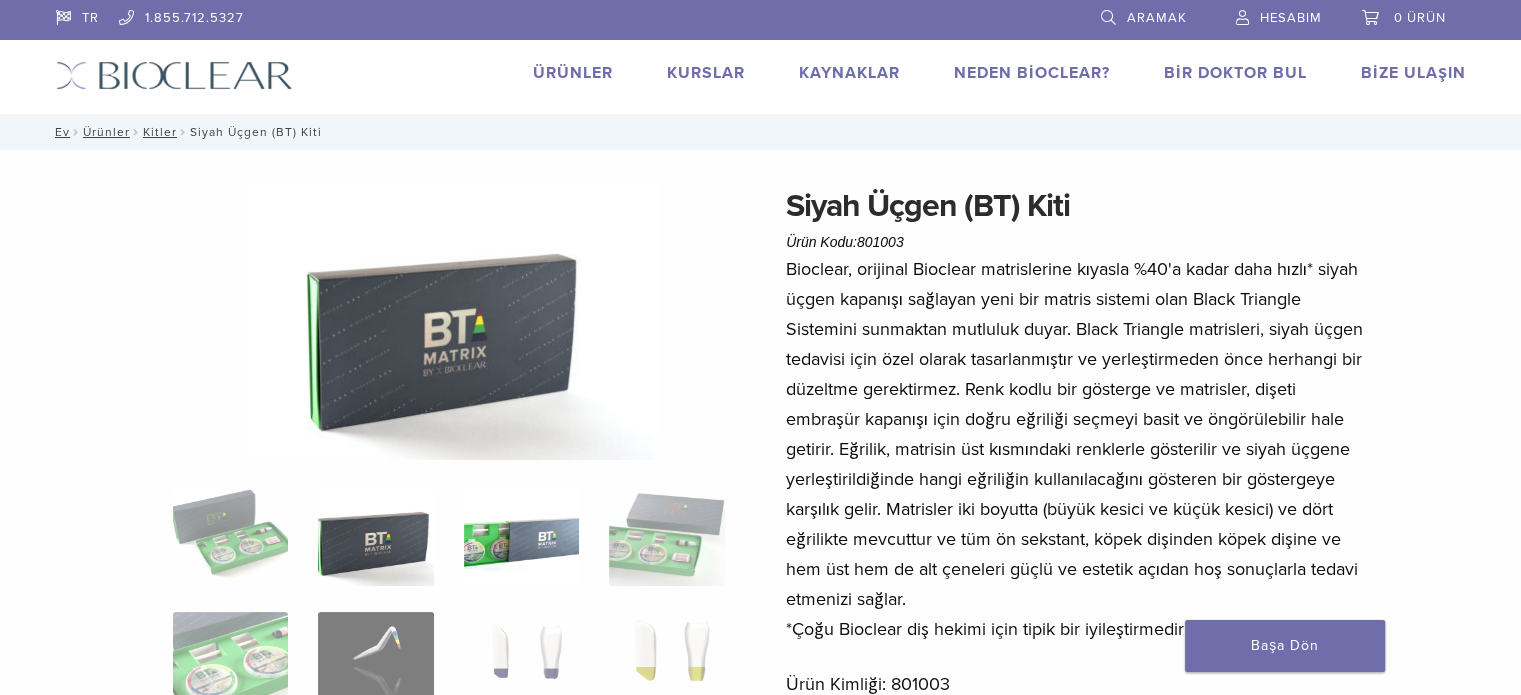 click at bounding box center (521, 536) 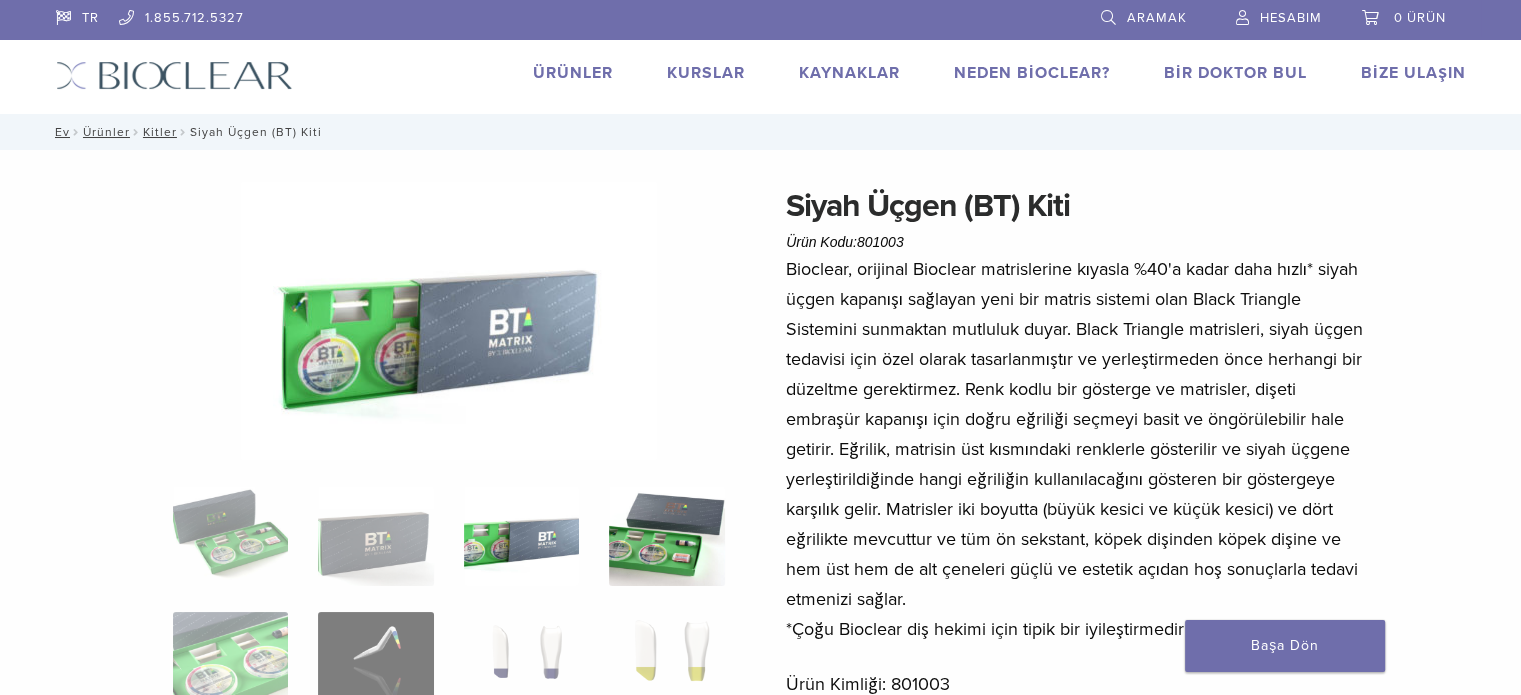click at bounding box center [666, 536] 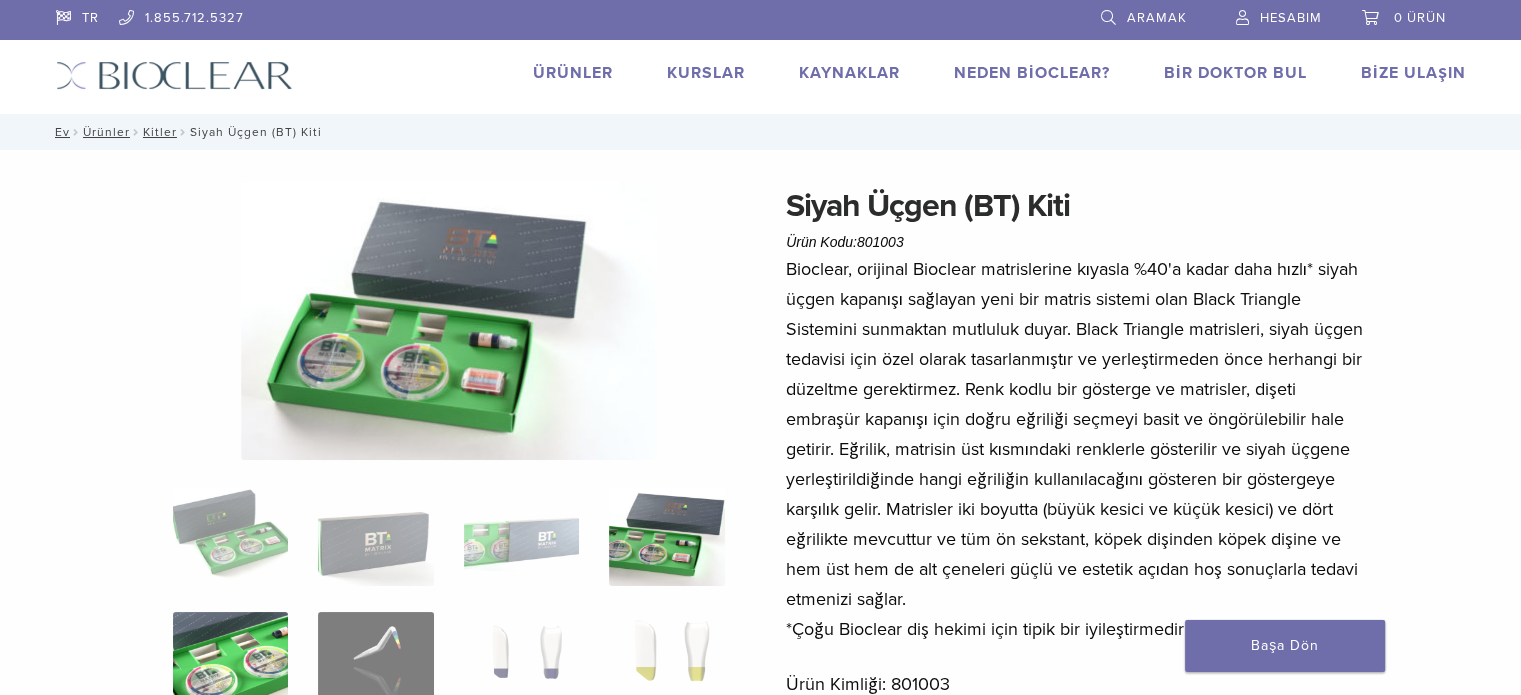 click at bounding box center (230, 662) 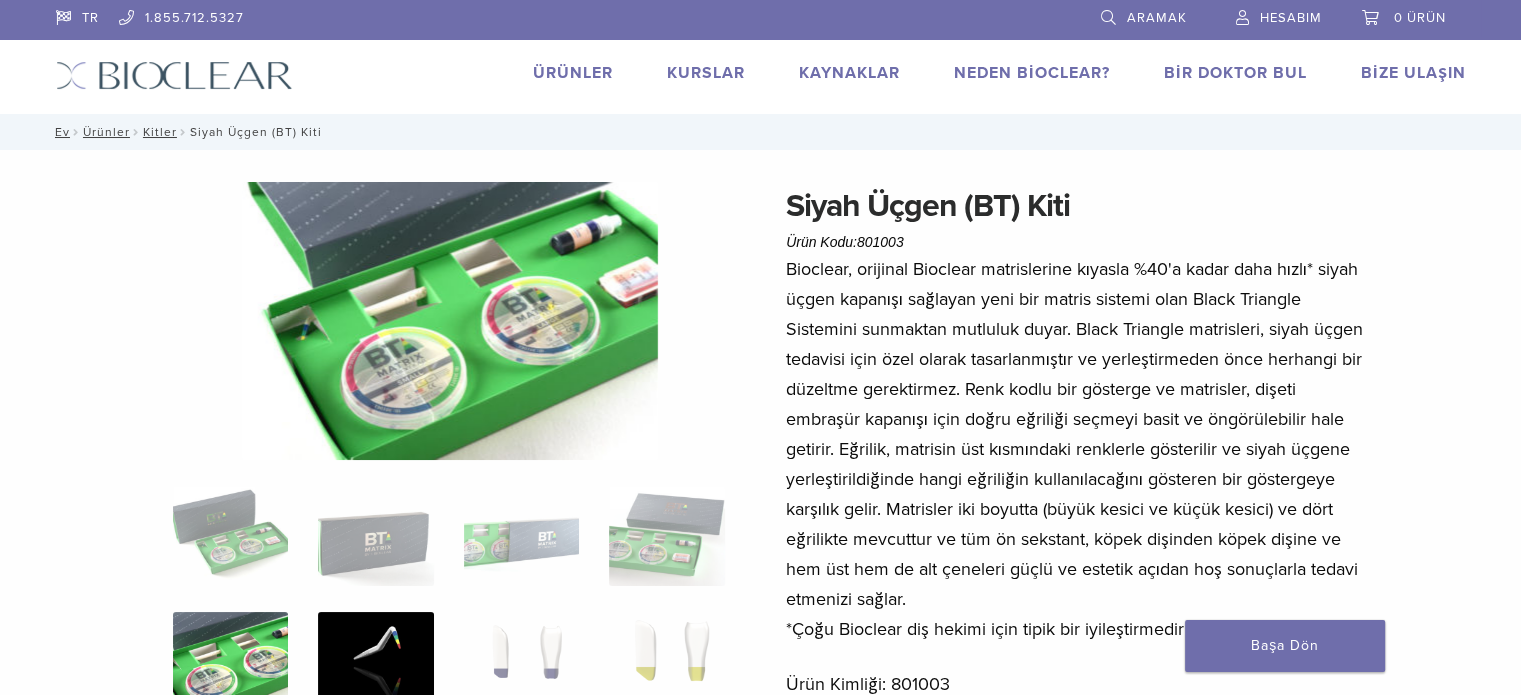 click at bounding box center [375, 662] 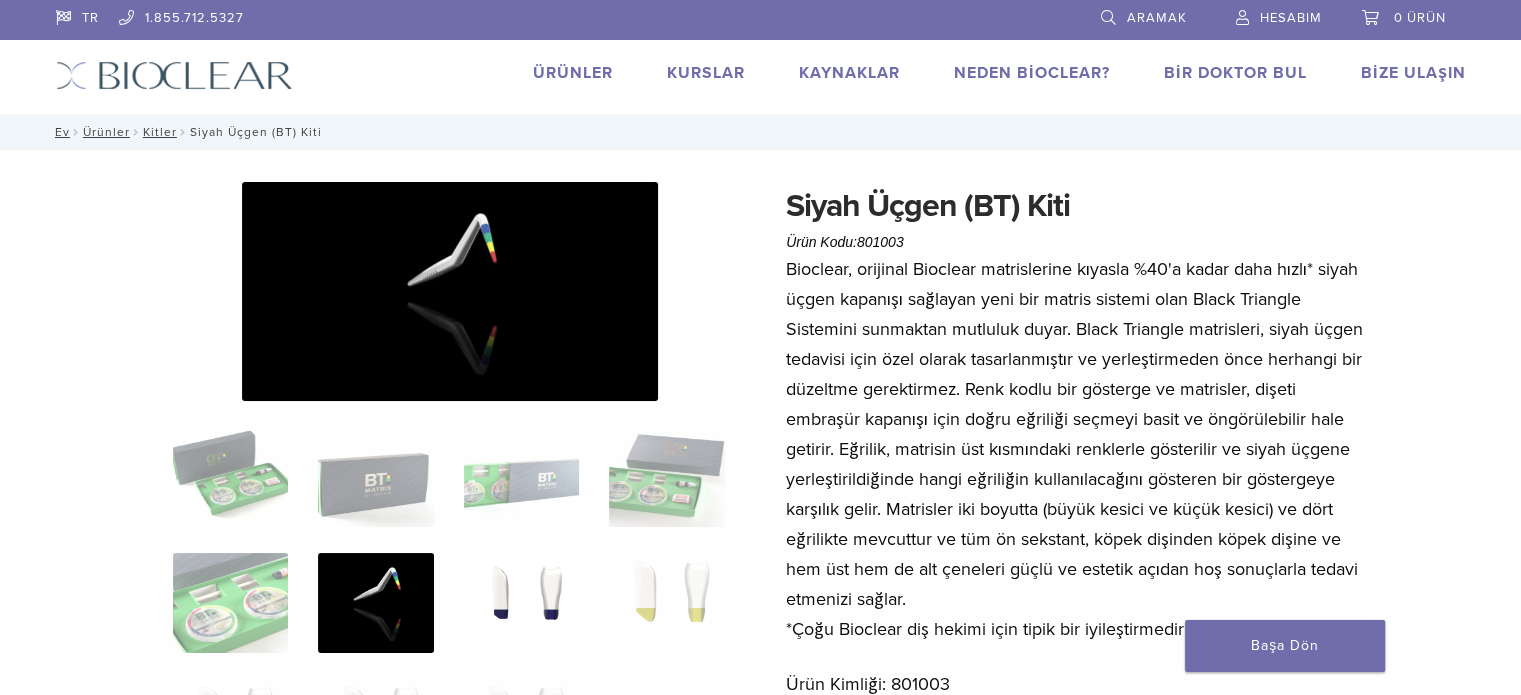 click at bounding box center [521, 603] 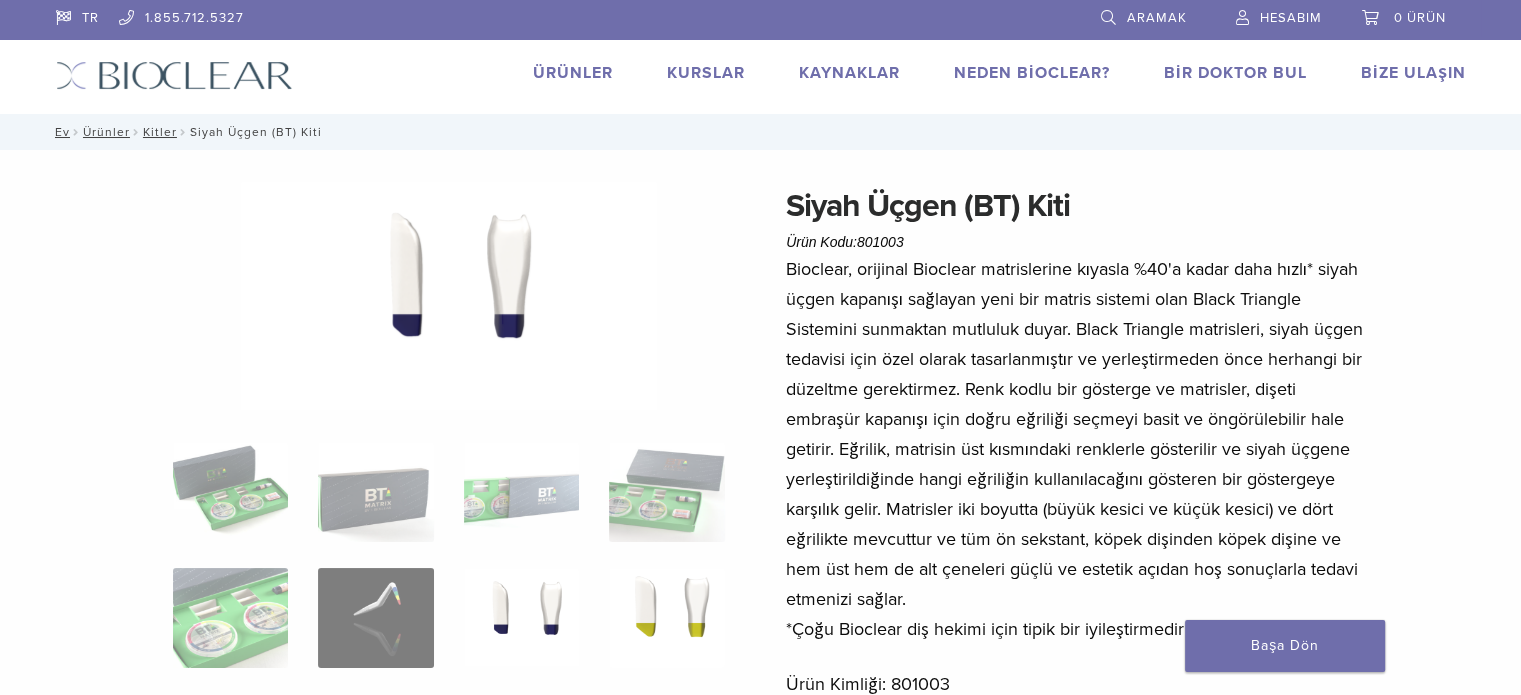 click at bounding box center [666, 618] 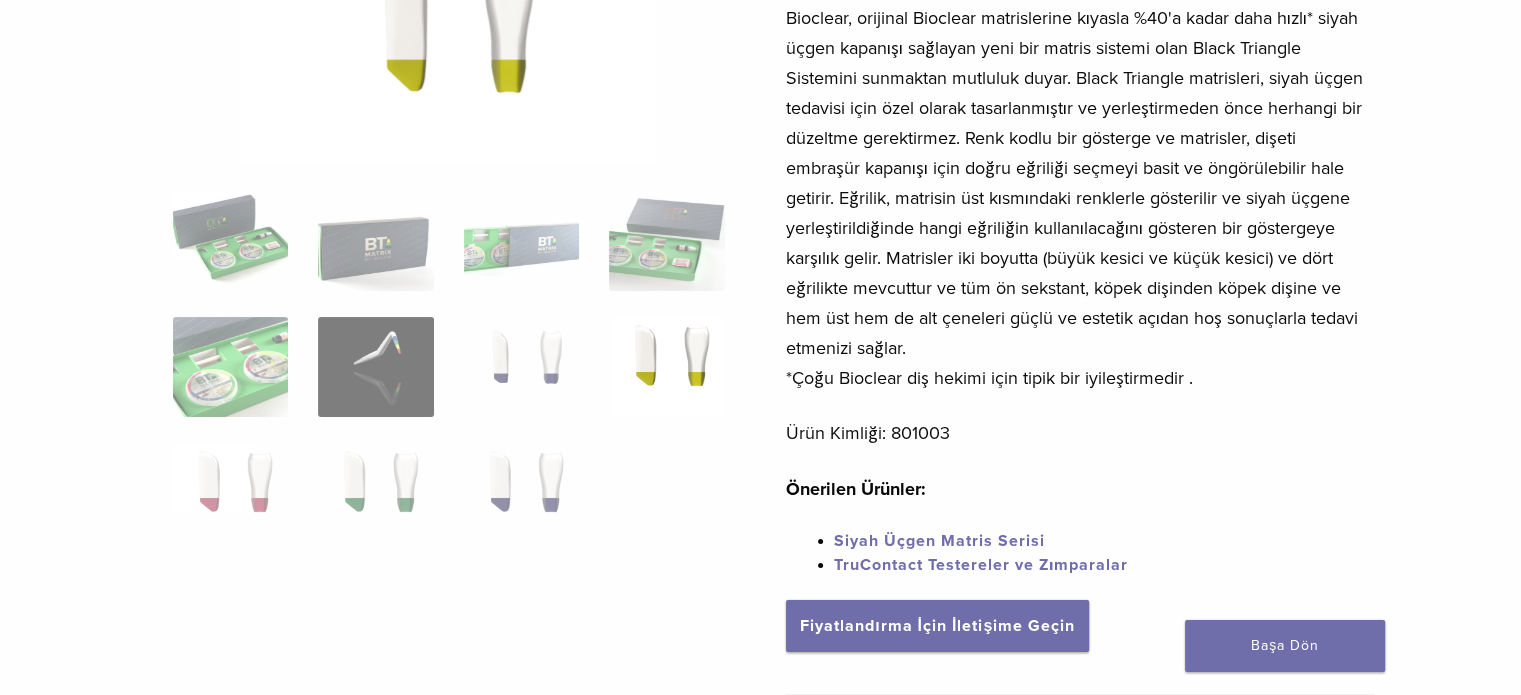 scroll, scrollTop: 320, scrollLeft: 0, axis: vertical 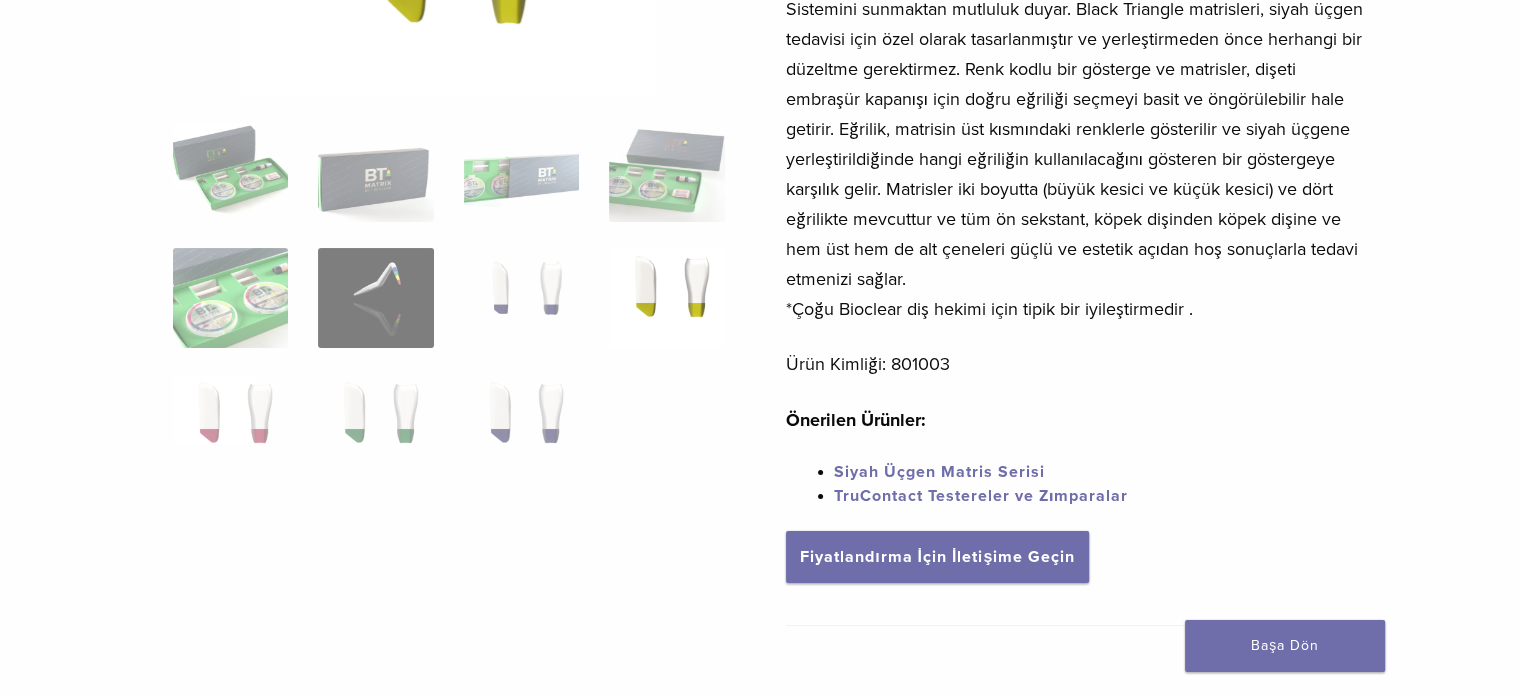 click at bounding box center (449, 311) 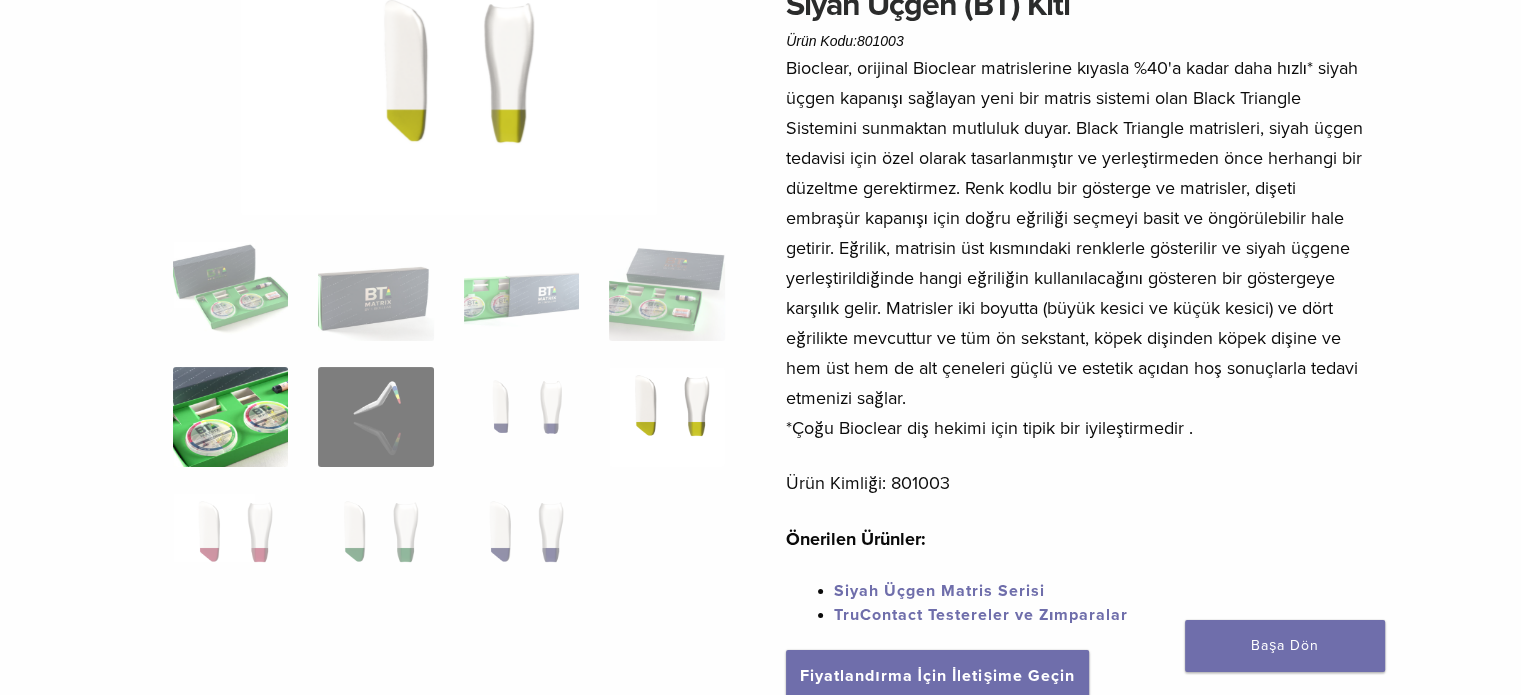 scroll, scrollTop: 200, scrollLeft: 0, axis: vertical 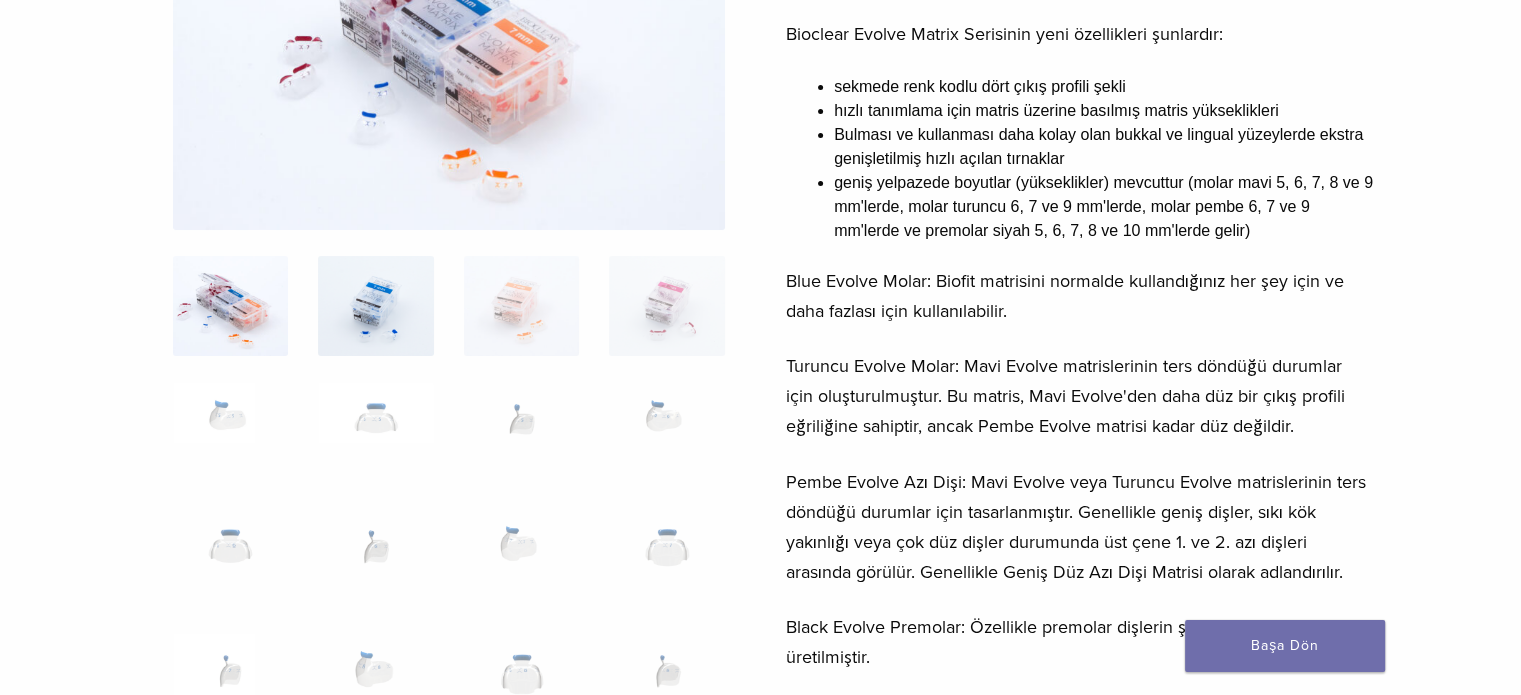click at bounding box center (375, 306) 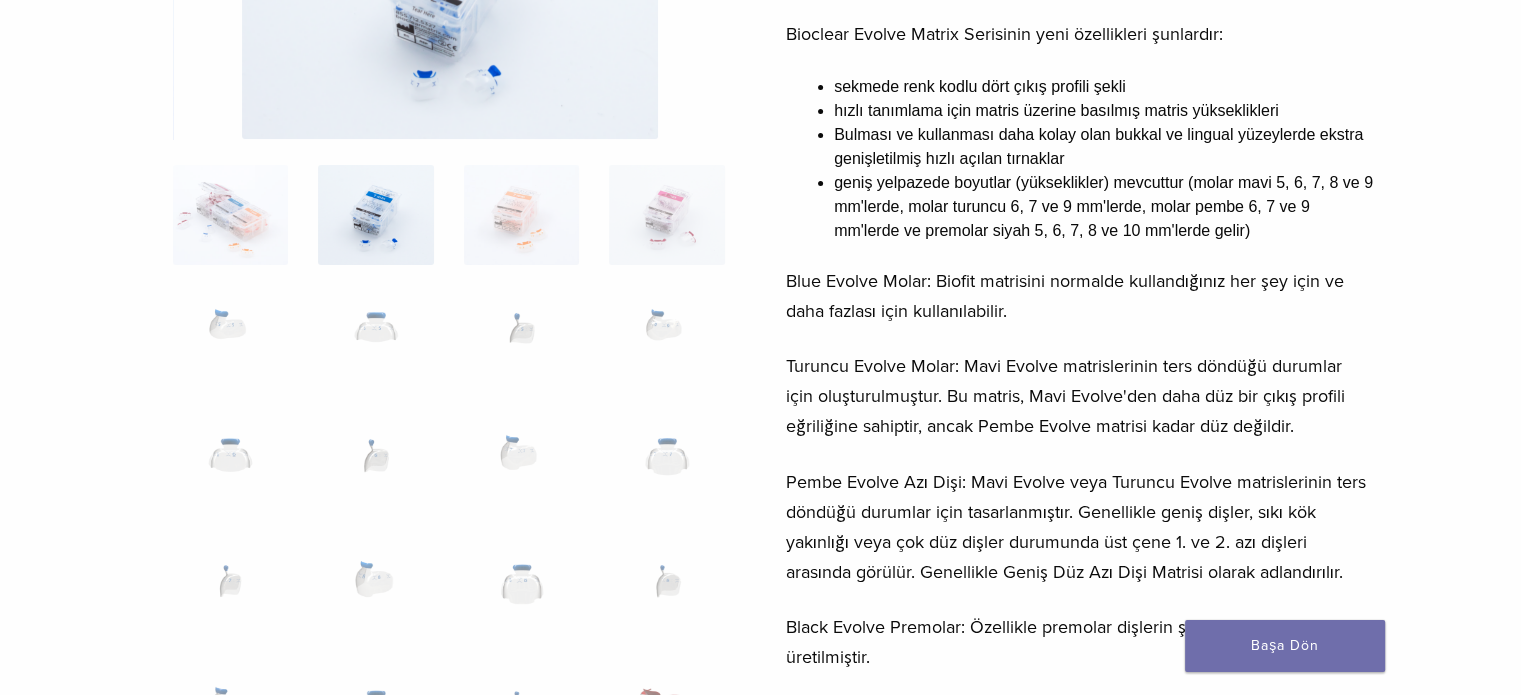 click at bounding box center [450, 0] 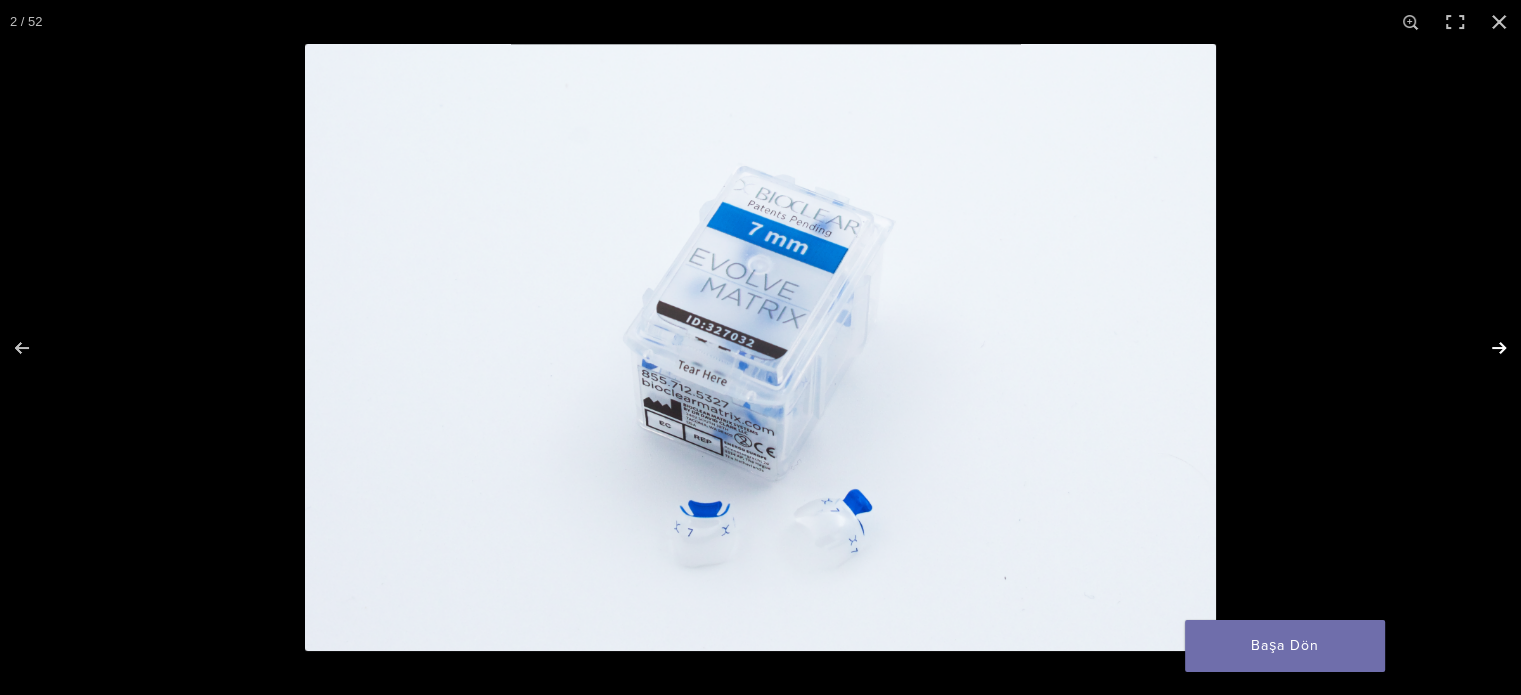 click at bounding box center (1486, 348) 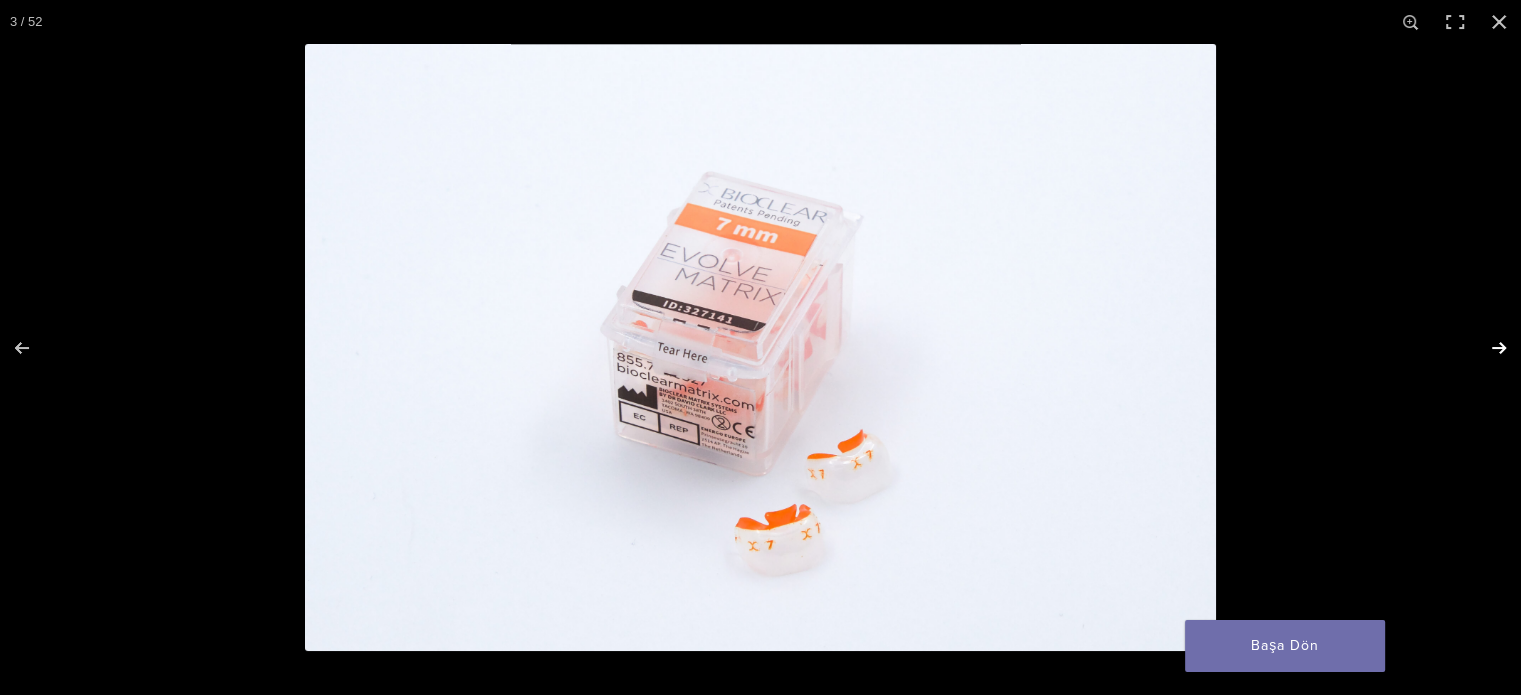 click at bounding box center [1486, 348] 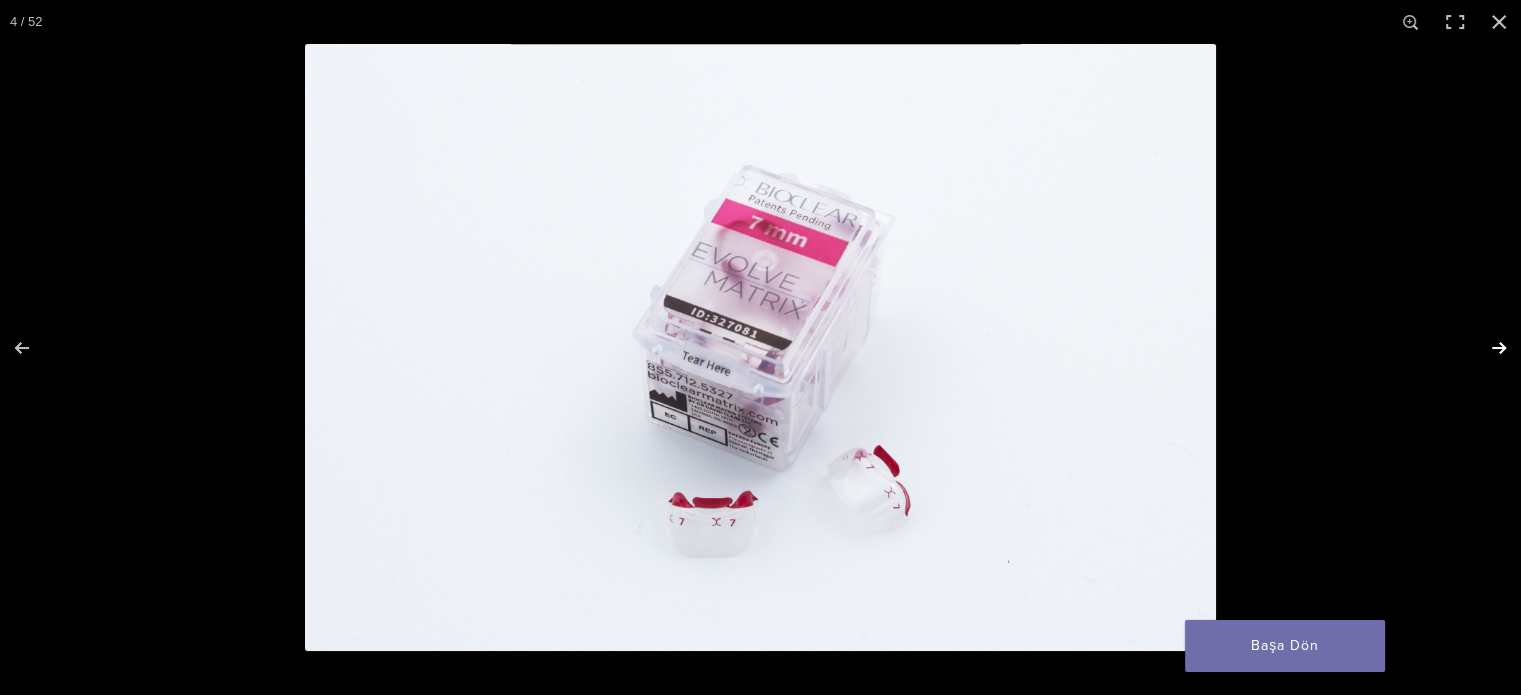 click at bounding box center [1486, 348] 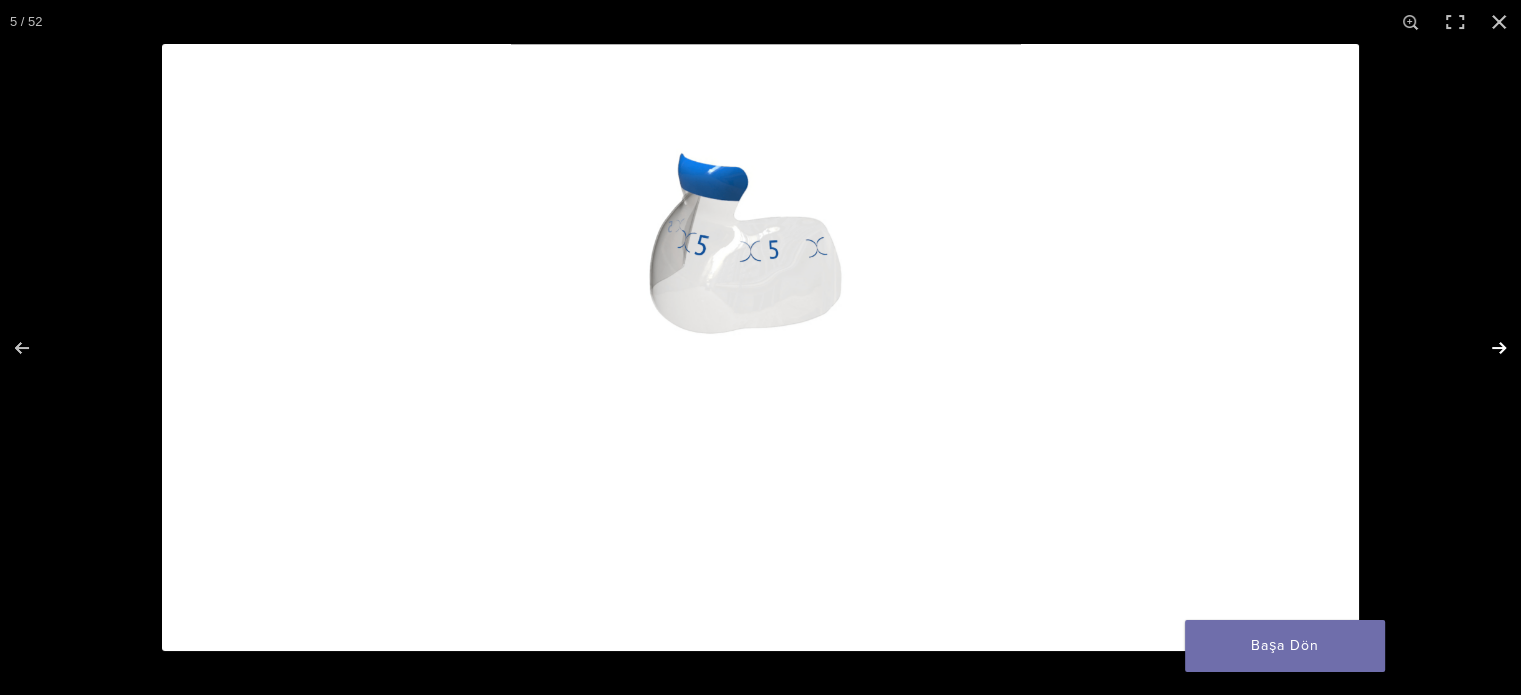 click at bounding box center [1486, 348] 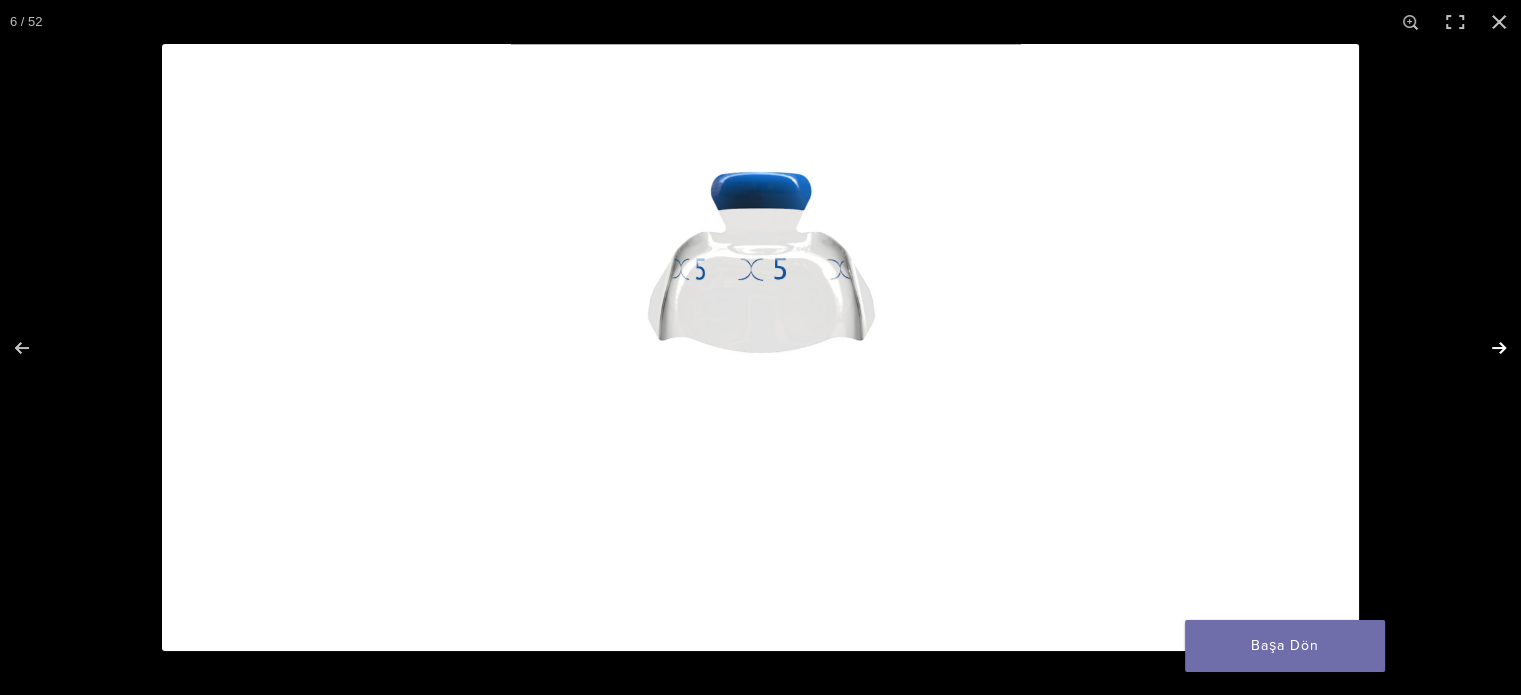 click at bounding box center (1486, 348) 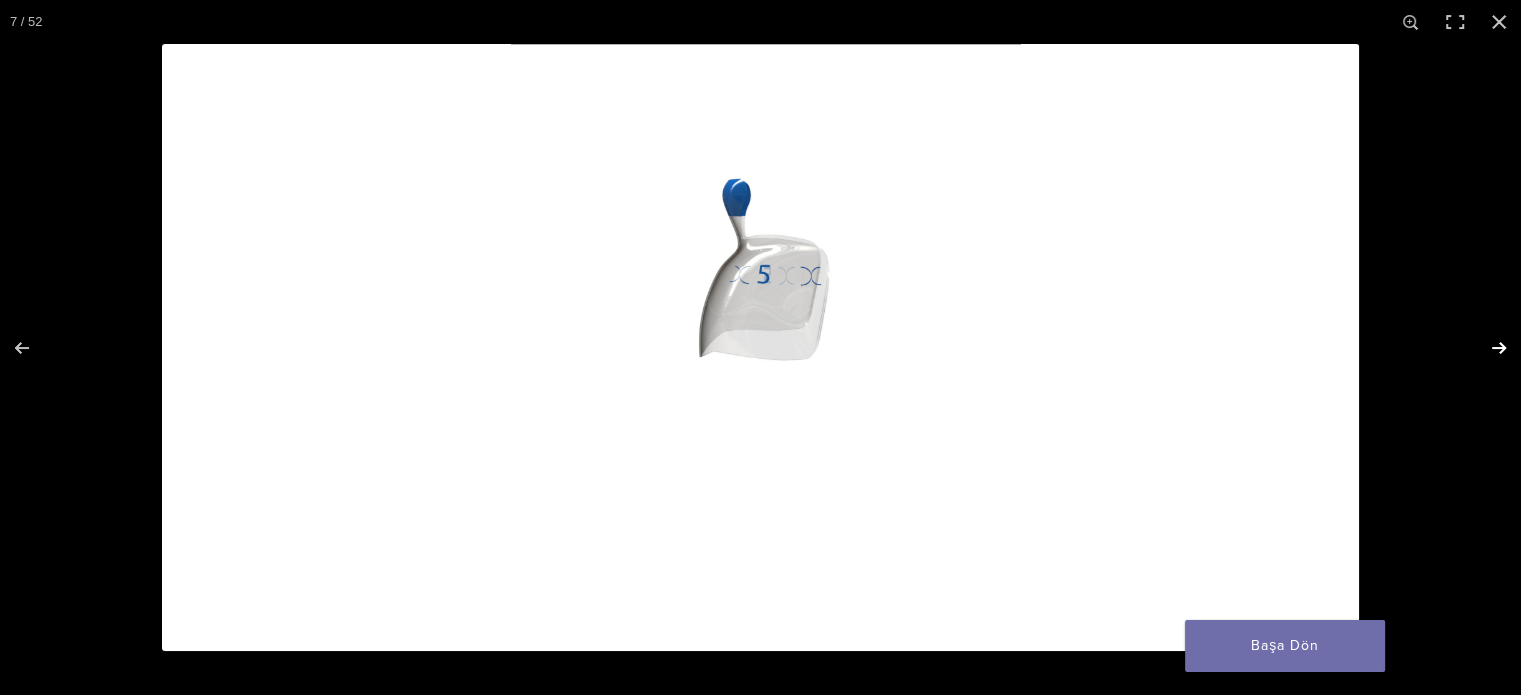 click at bounding box center (1486, 348) 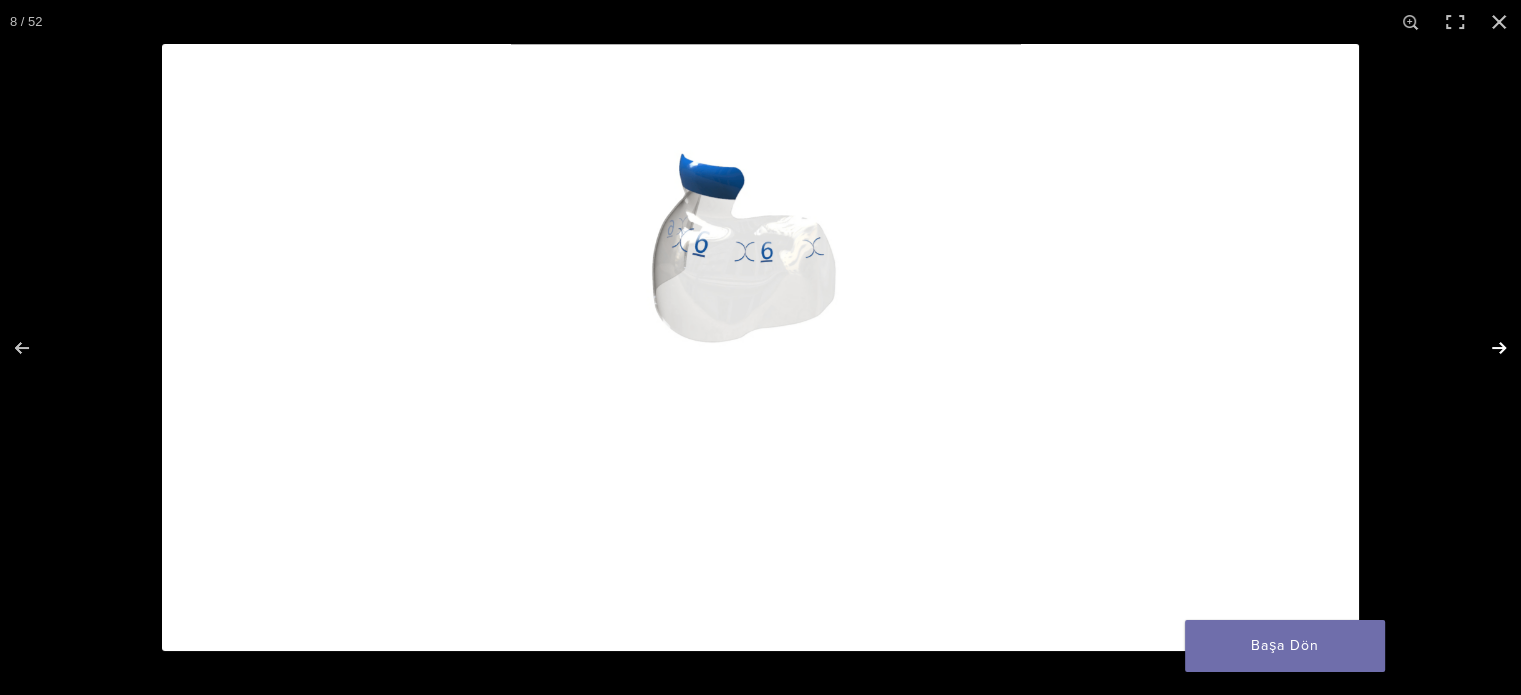 click at bounding box center [1486, 348] 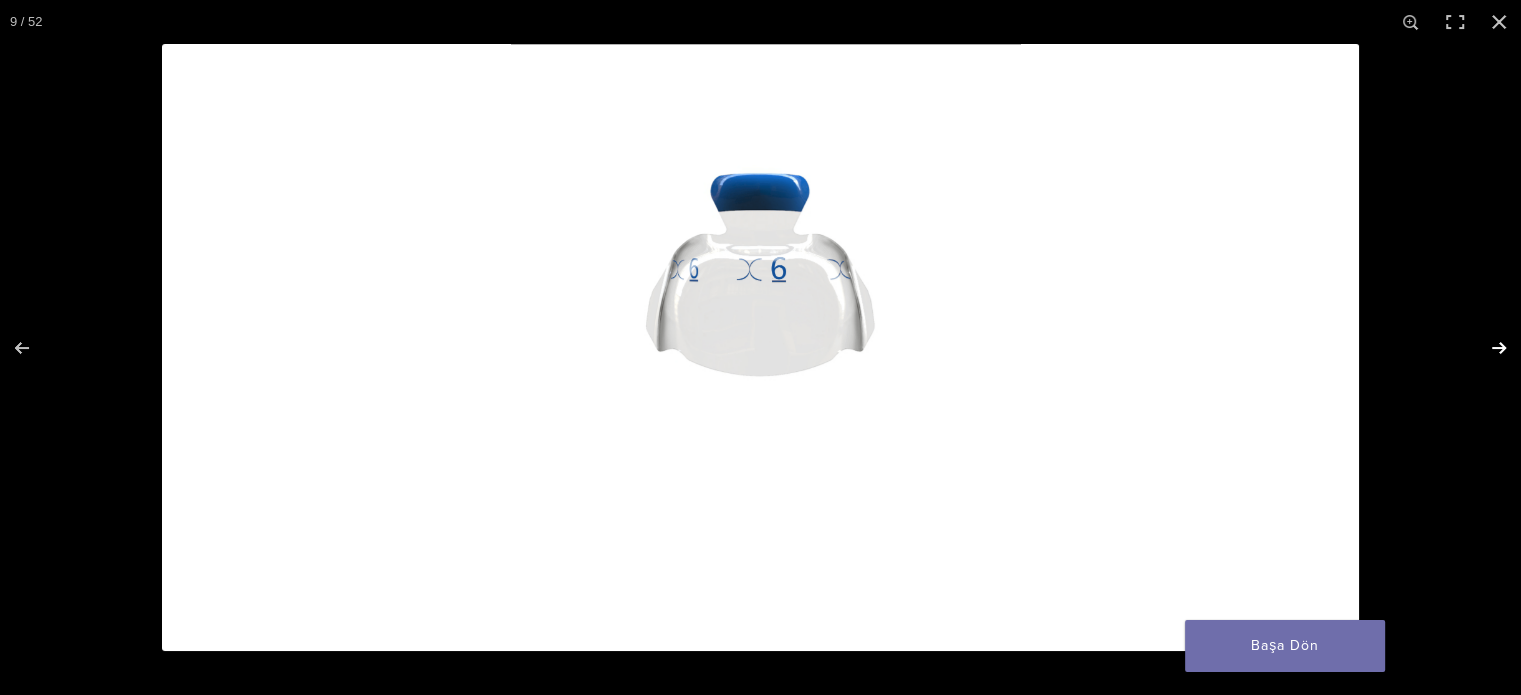 click at bounding box center [1486, 348] 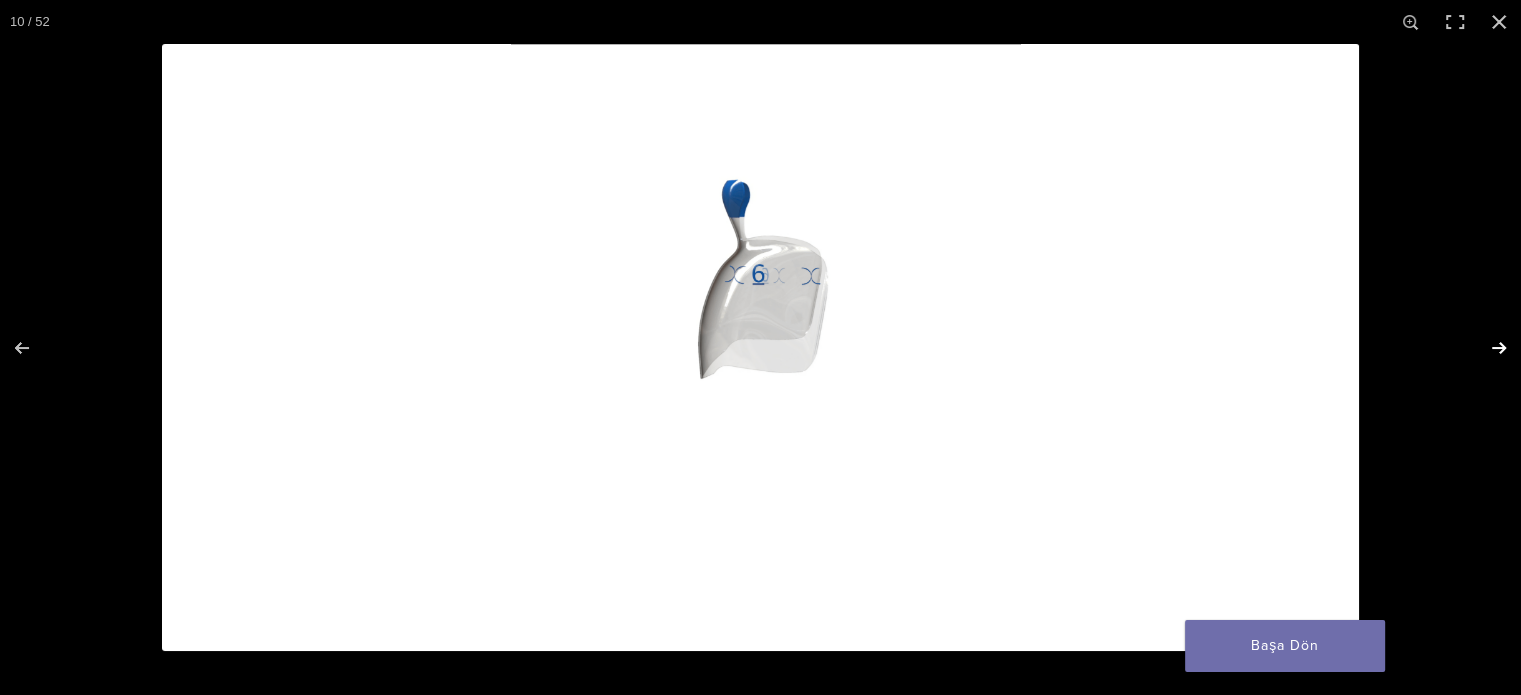 click at bounding box center [1486, 348] 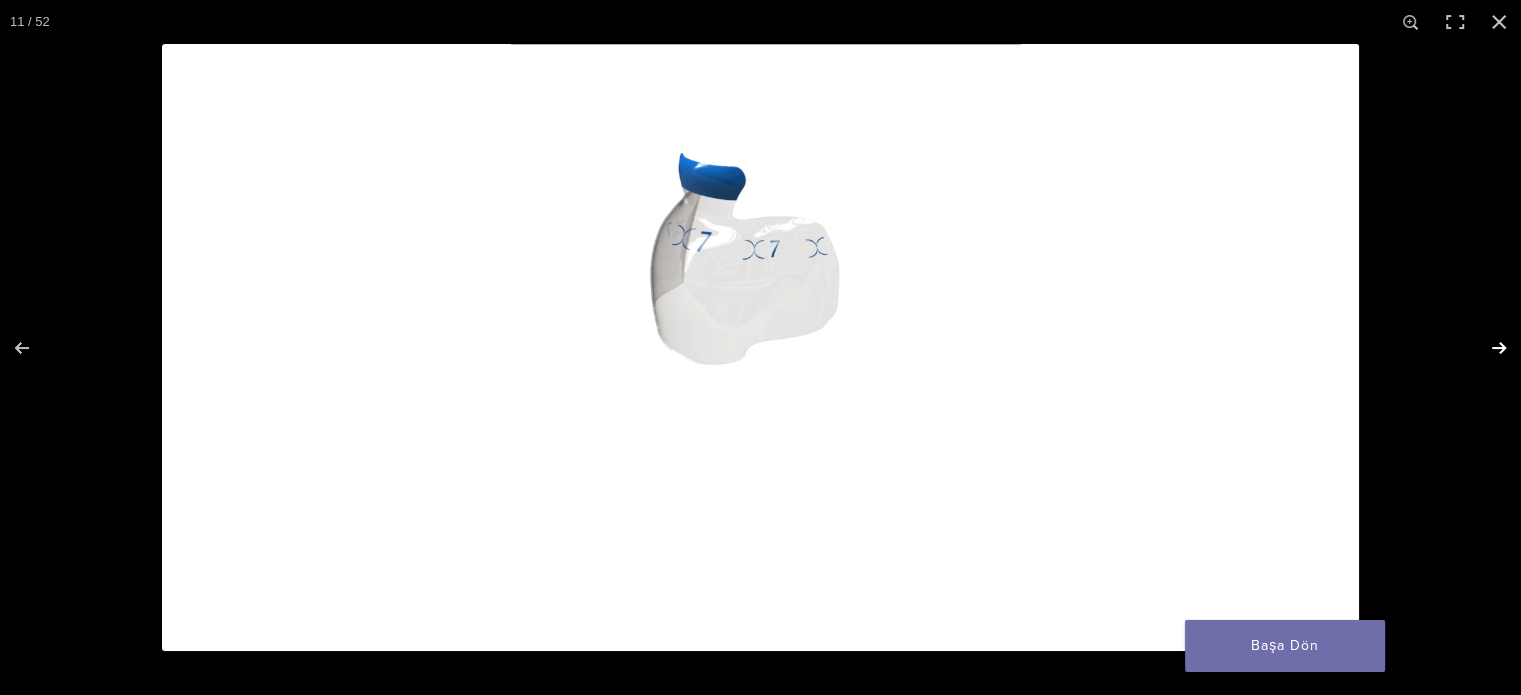 click at bounding box center [1486, 348] 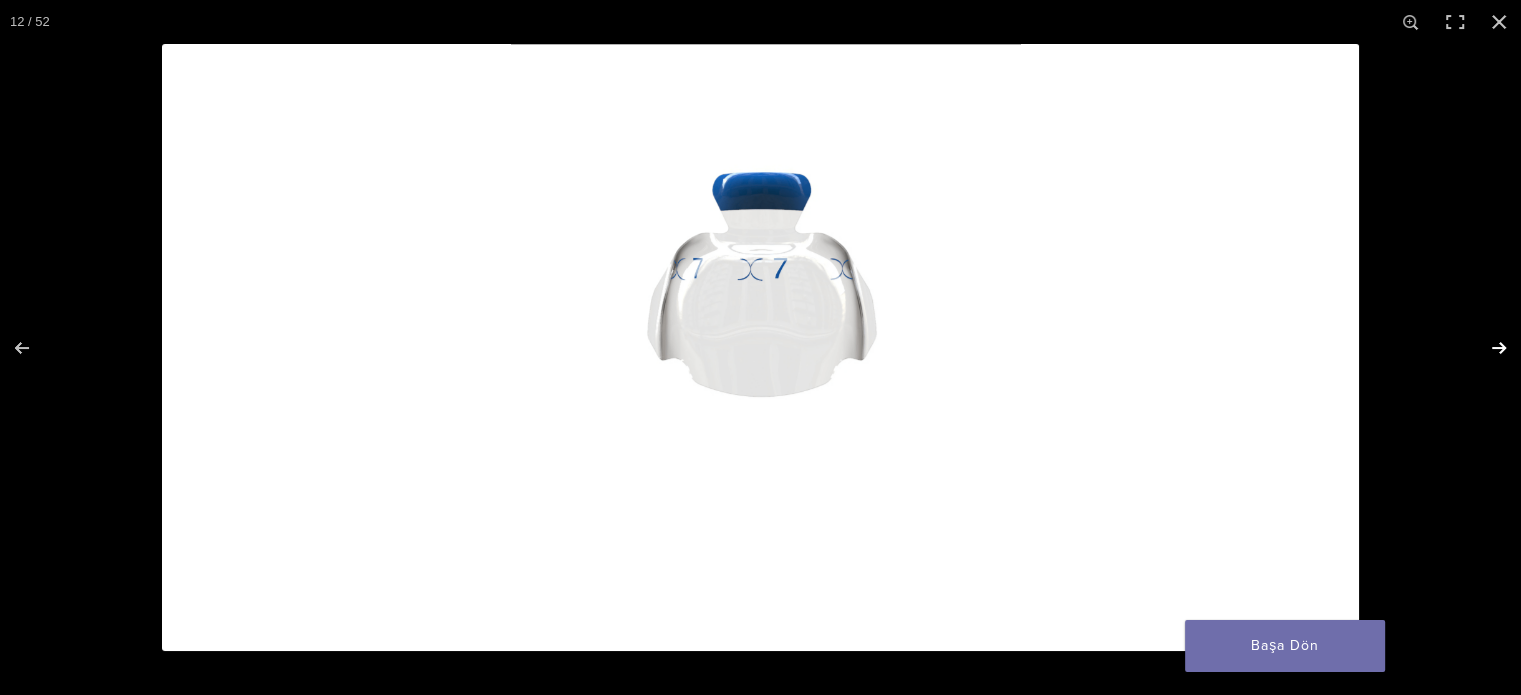click at bounding box center [1486, 348] 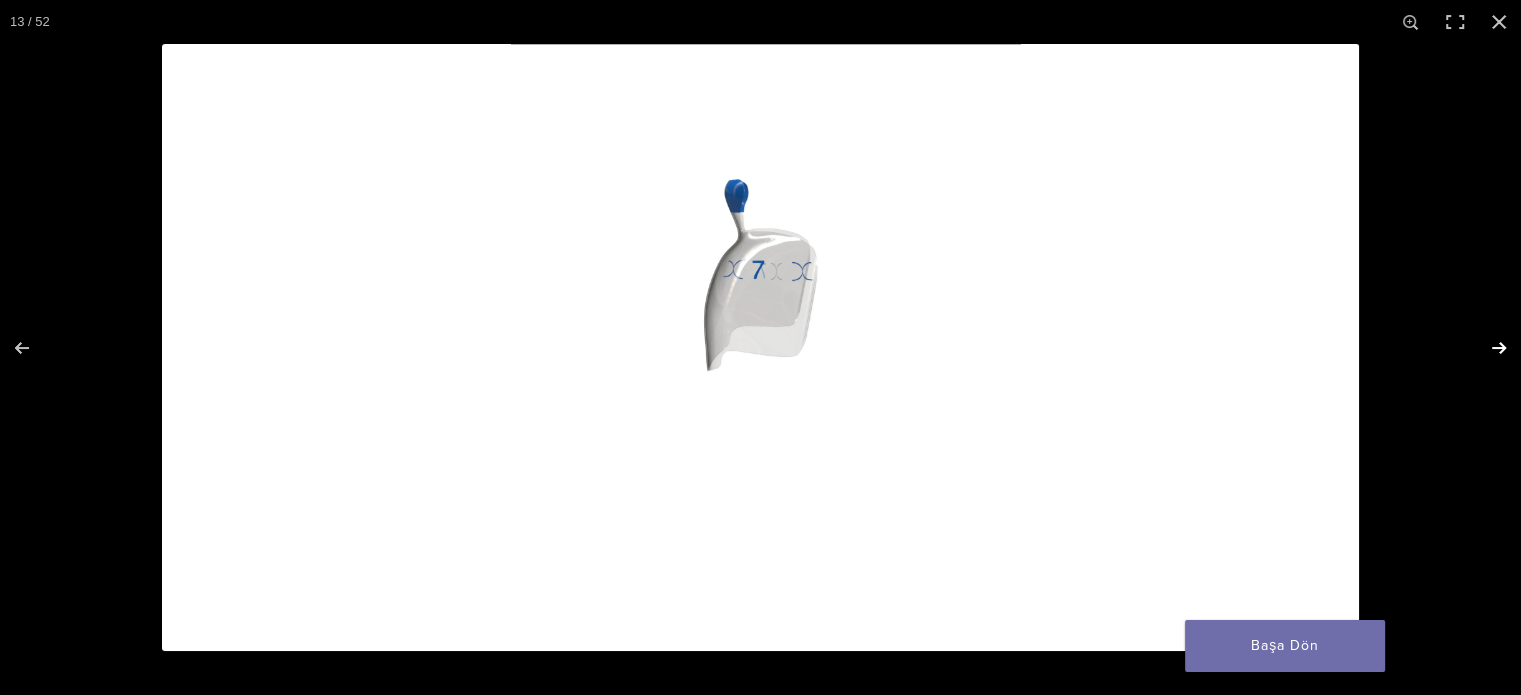 click at bounding box center (1486, 348) 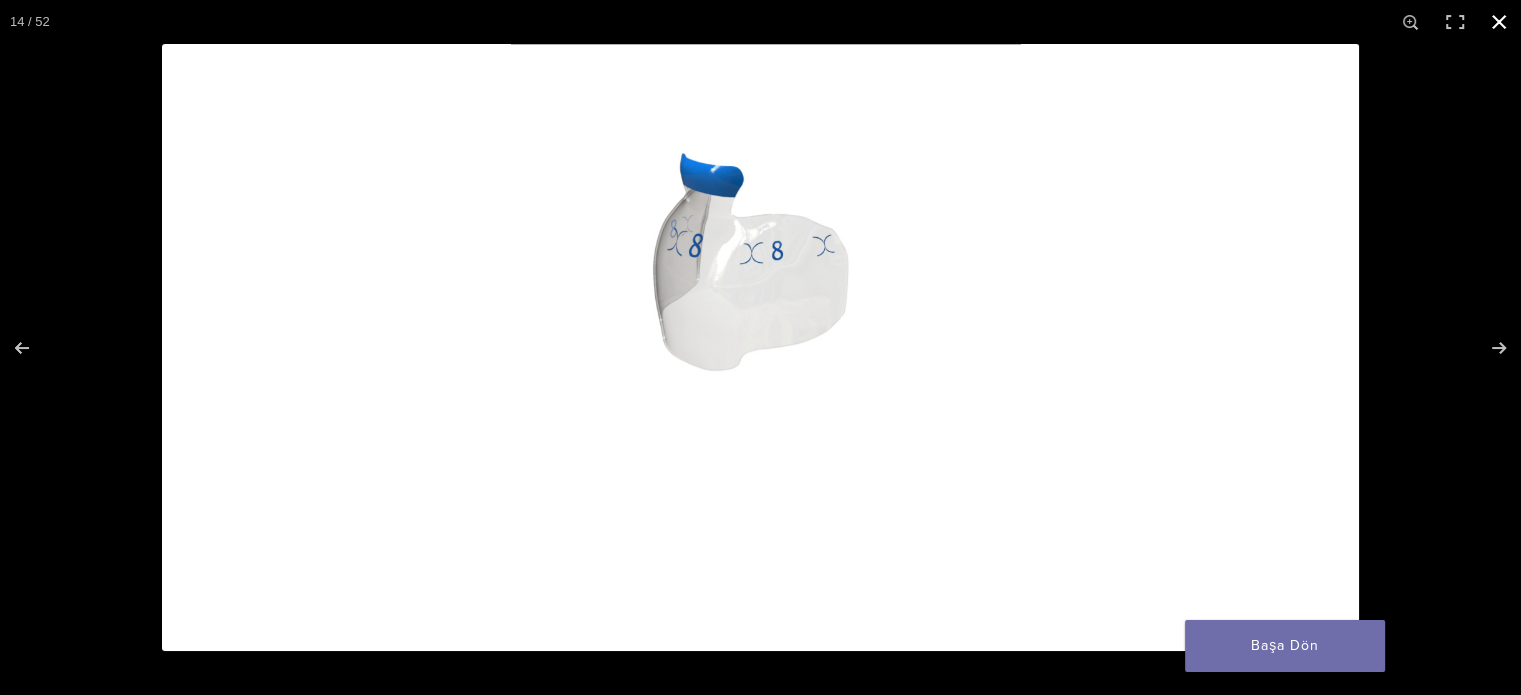 click at bounding box center [1499, 22] 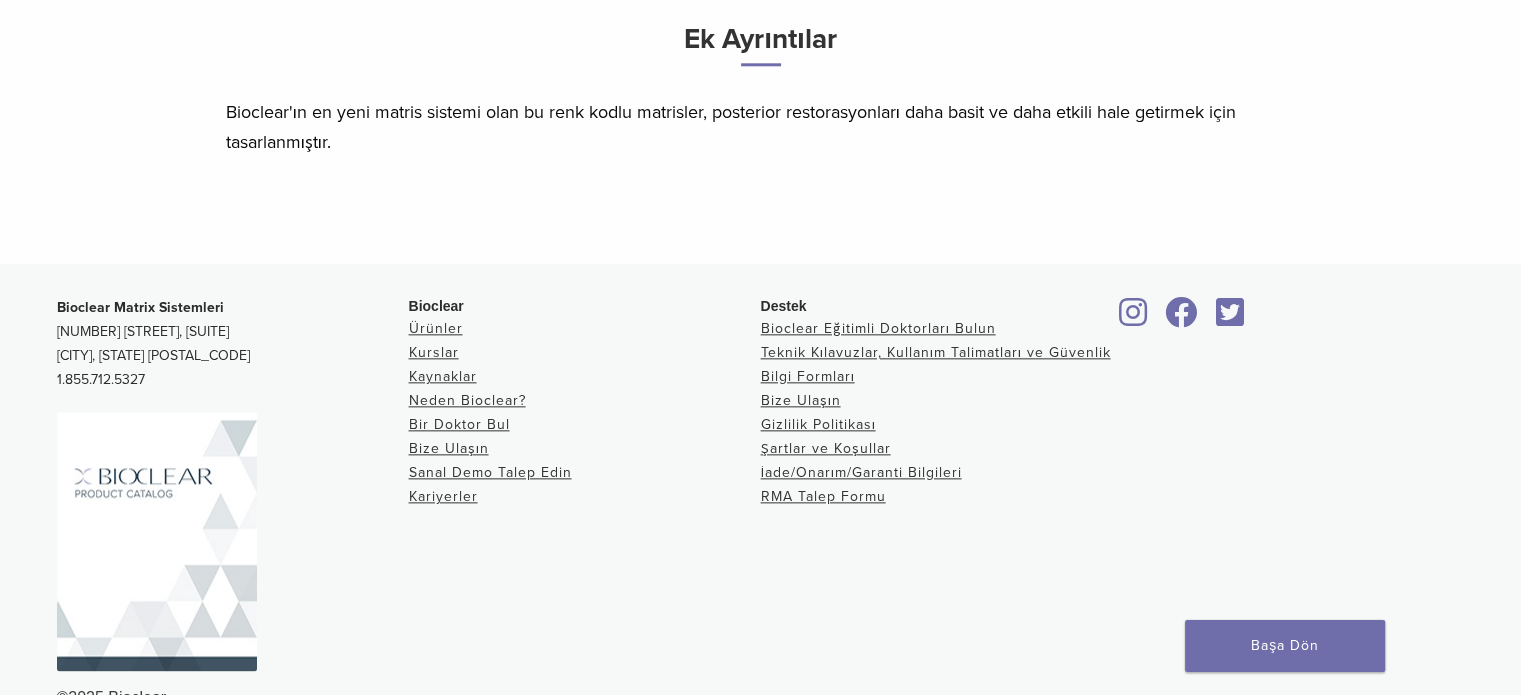 scroll, scrollTop: 2350, scrollLeft: 0, axis: vertical 